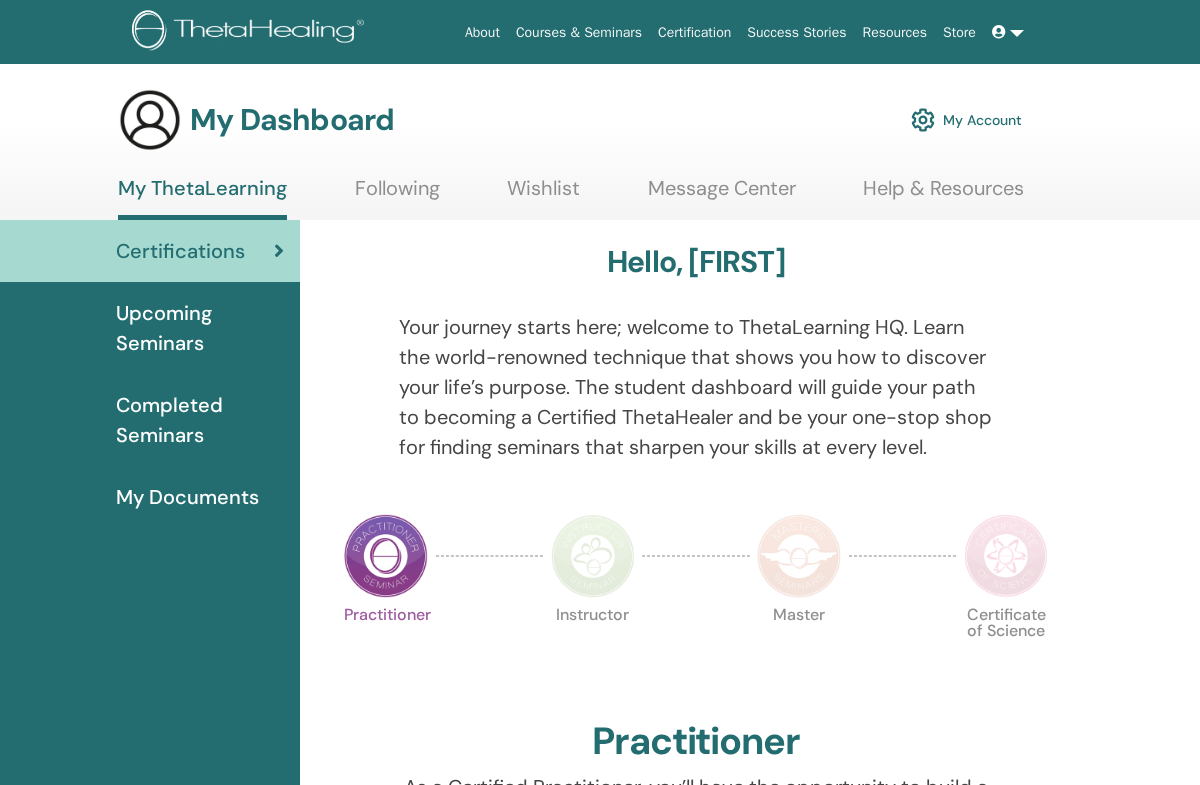 scroll, scrollTop: 0, scrollLeft: 0, axis: both 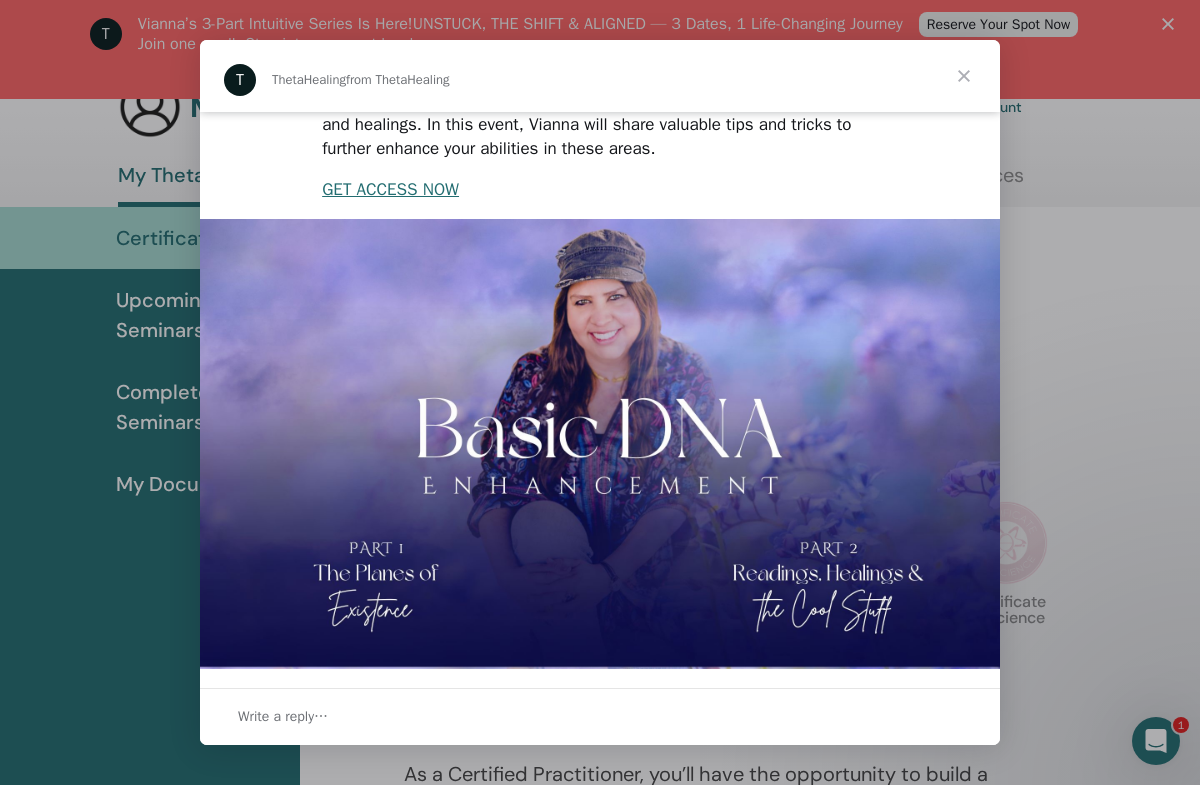 click at bounding box center [964, 76] 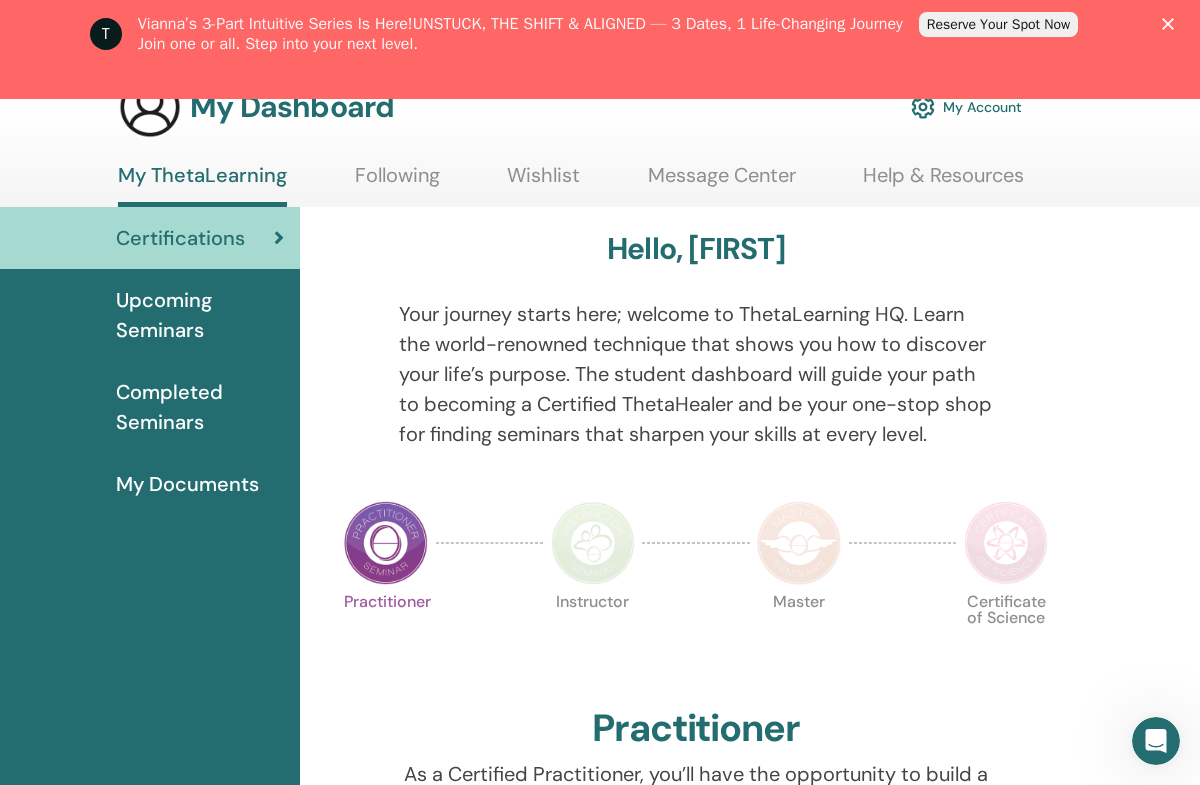 click on "My Account" at bounding box center (966, 107) 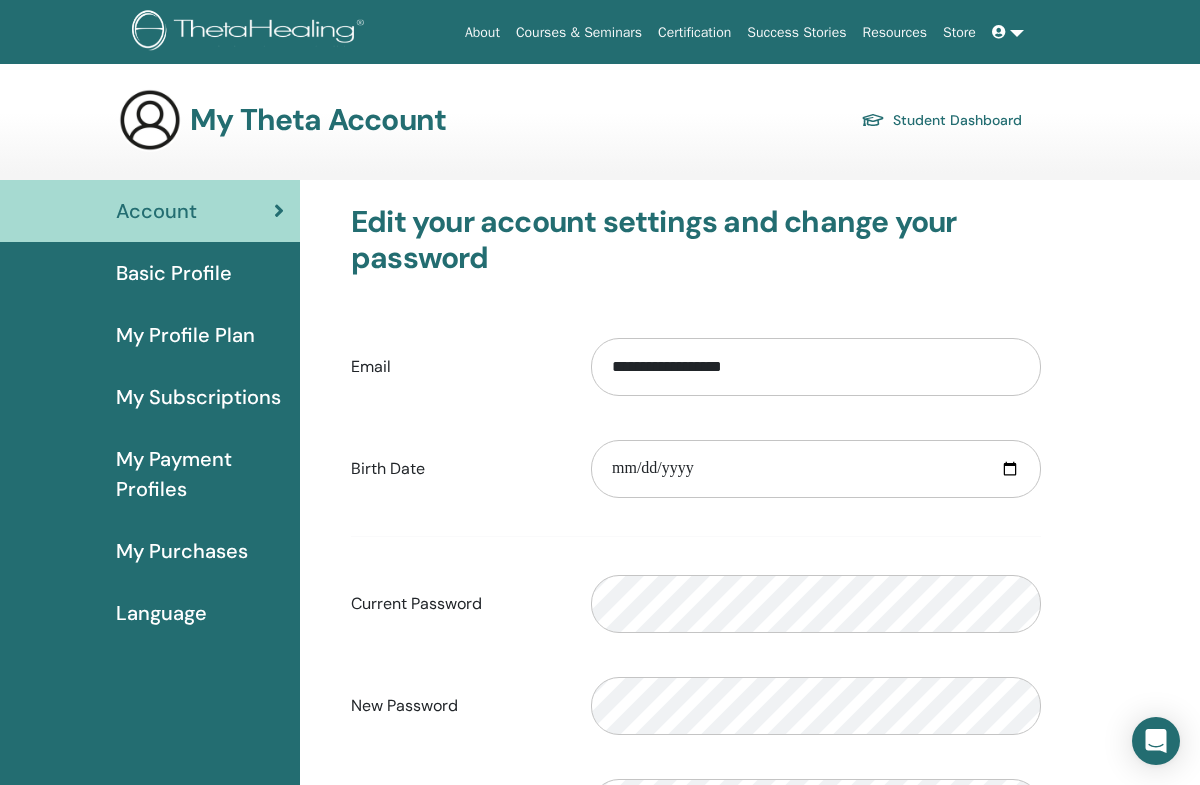 scroll, scrollTop: 9, scrollLeft: 0, axis: vertical 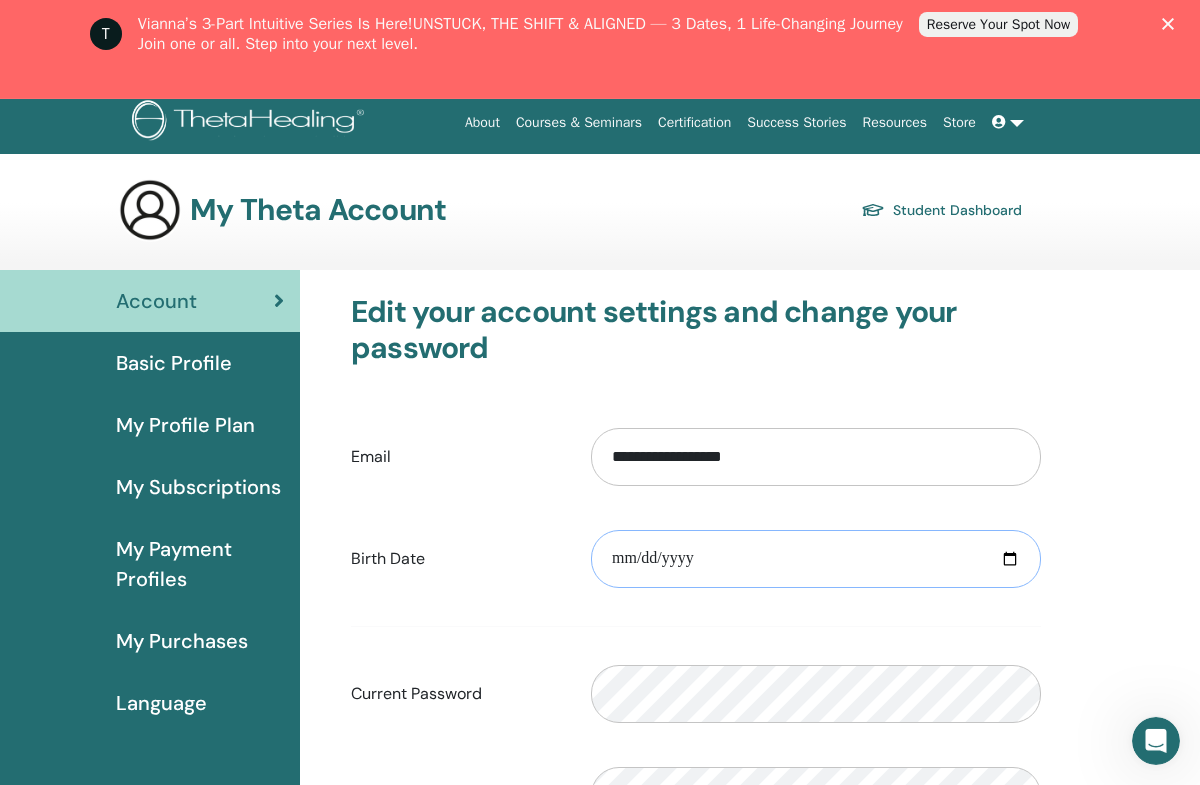 click at bounding box center [816, 559] 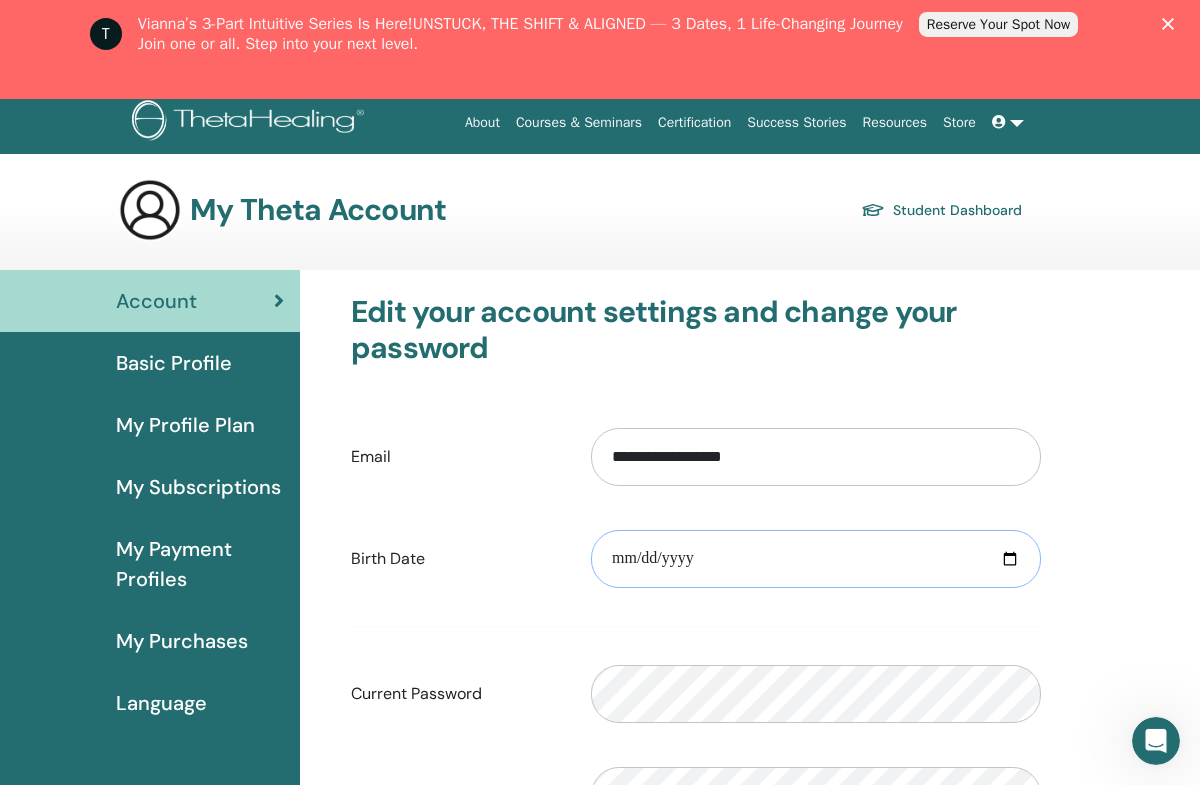 click at bounding box center (816, 559) 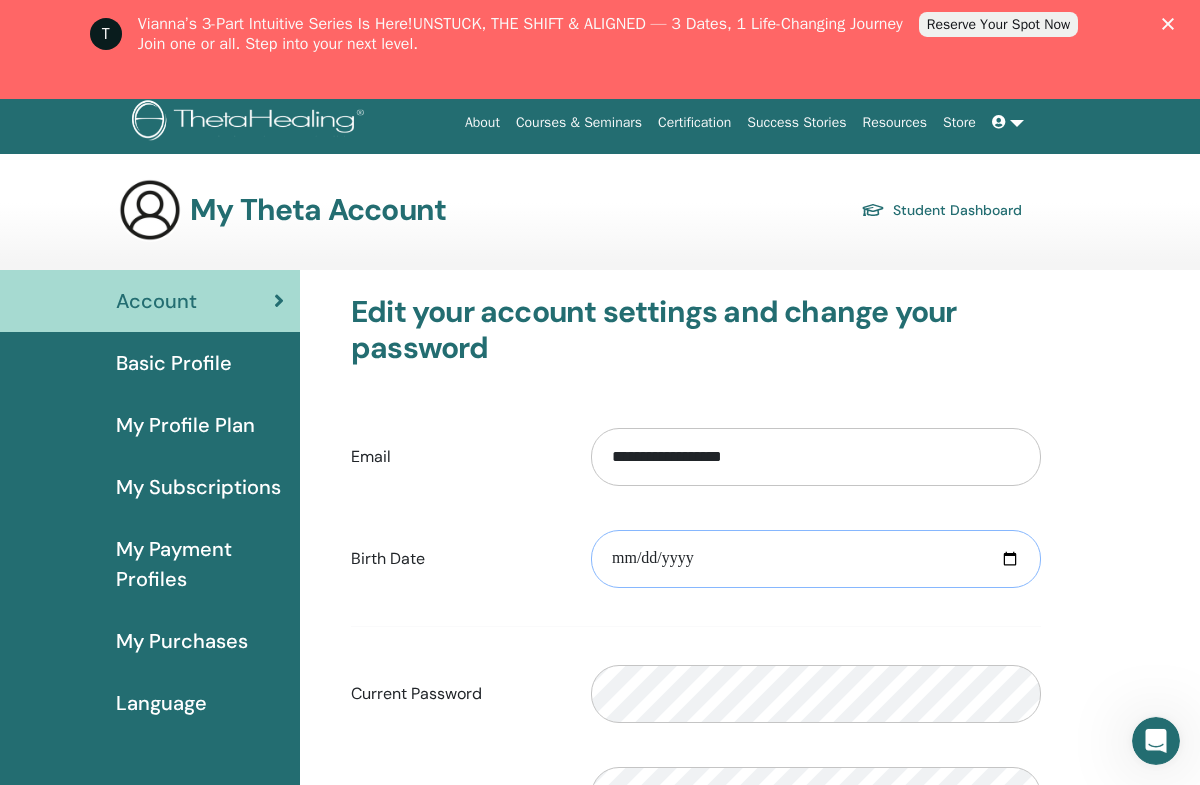 type on "**********" 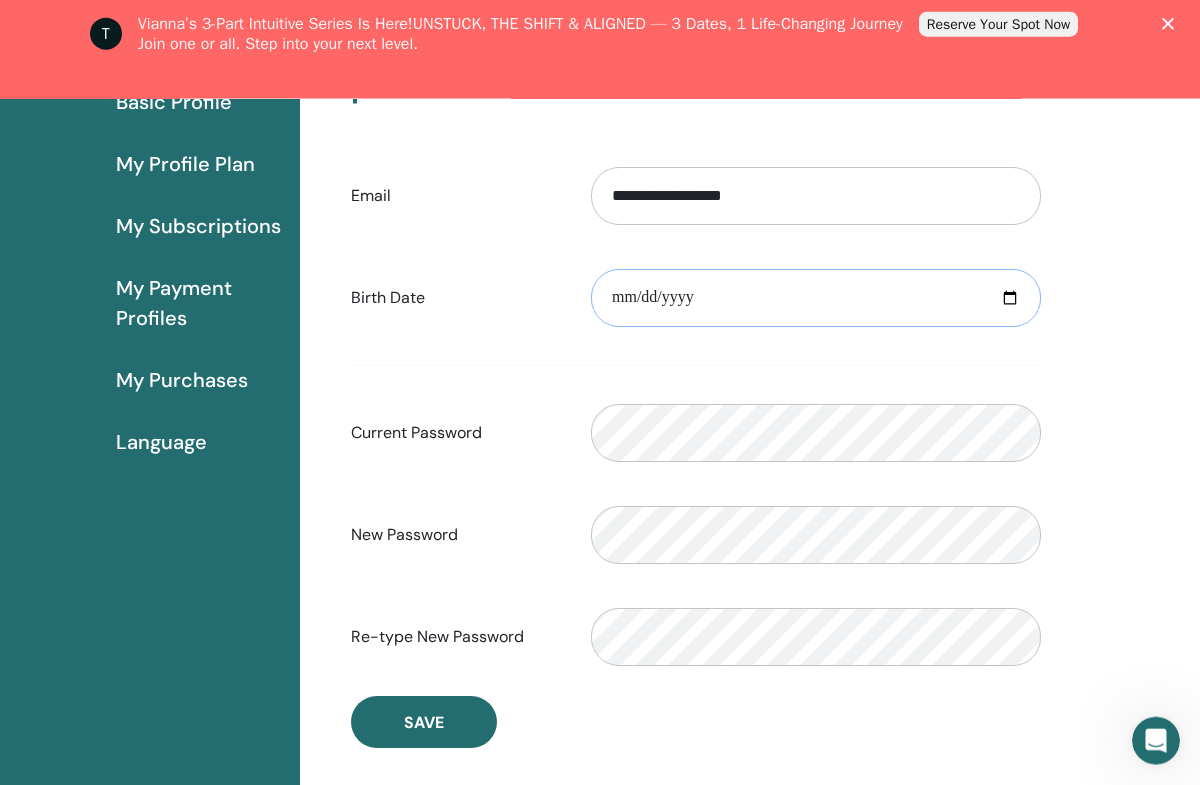 scroll, scrollTop: 320, scrollLeft: 0, axis: vertical 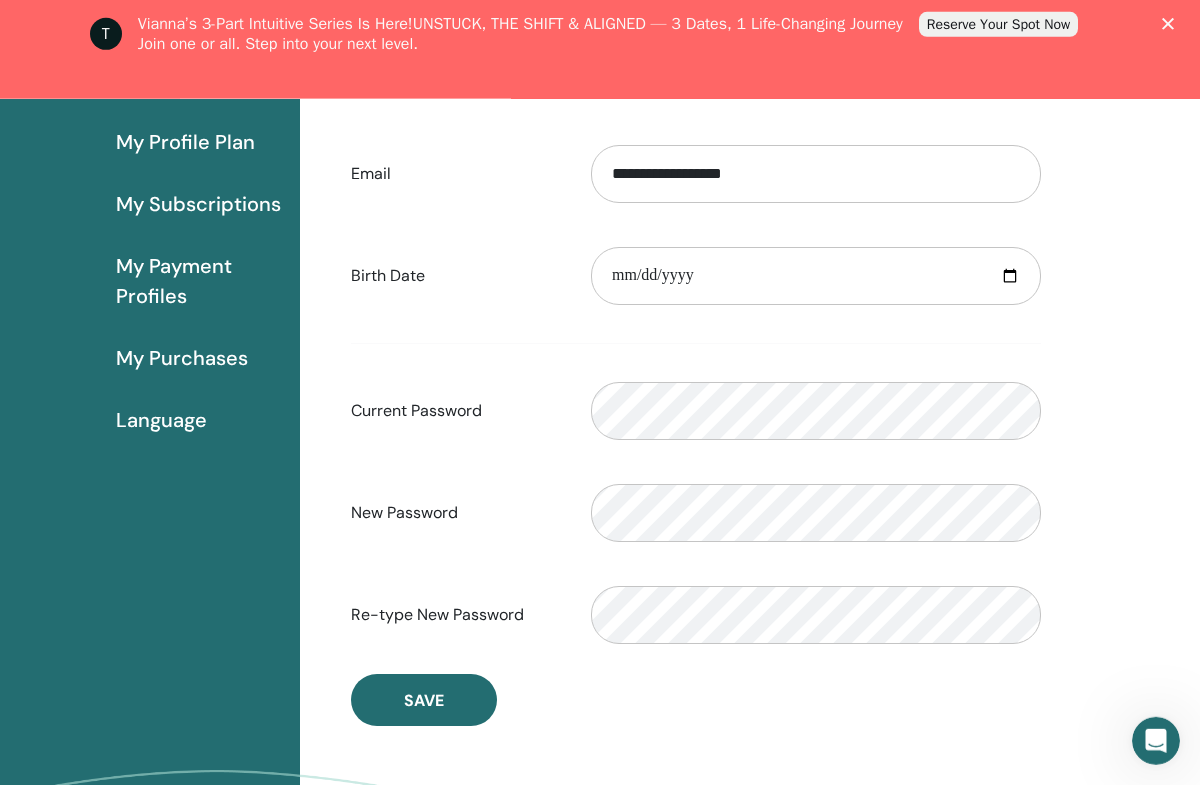 click on "Save" at bounding box center (424, 700) 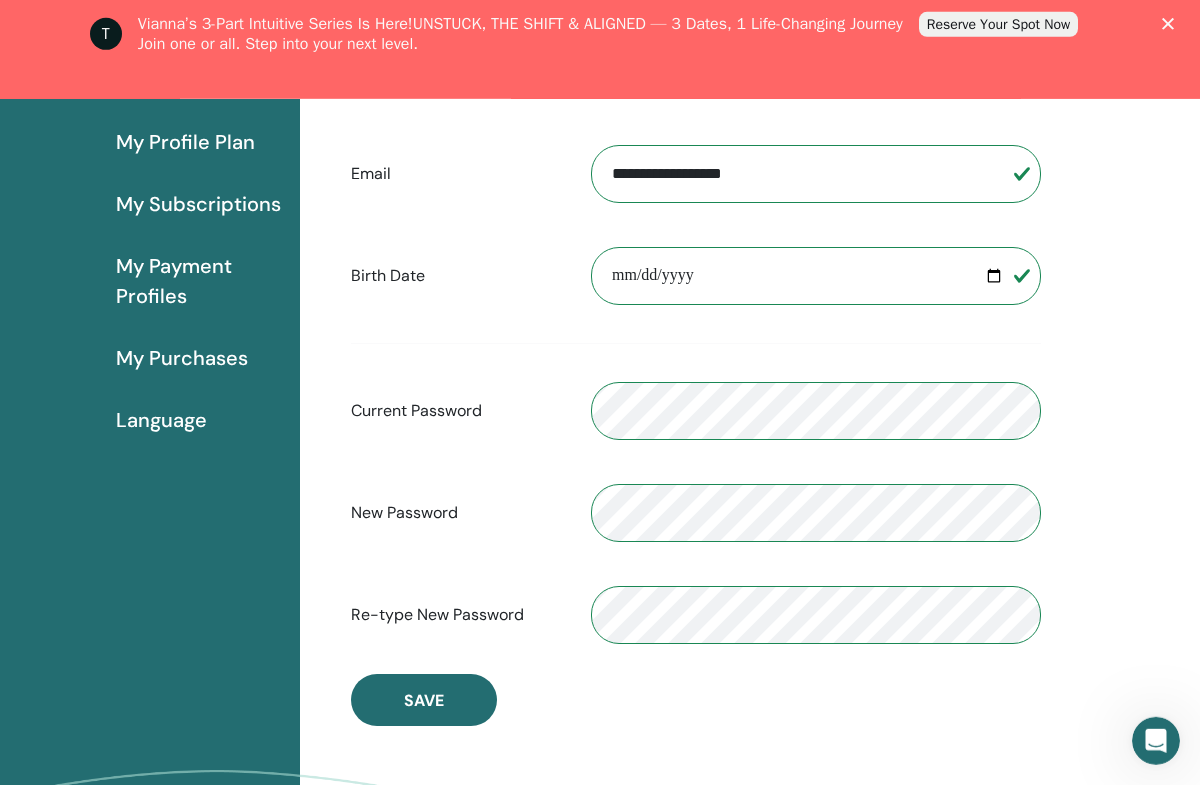 click on "Save" at bounding box center (424, 700) 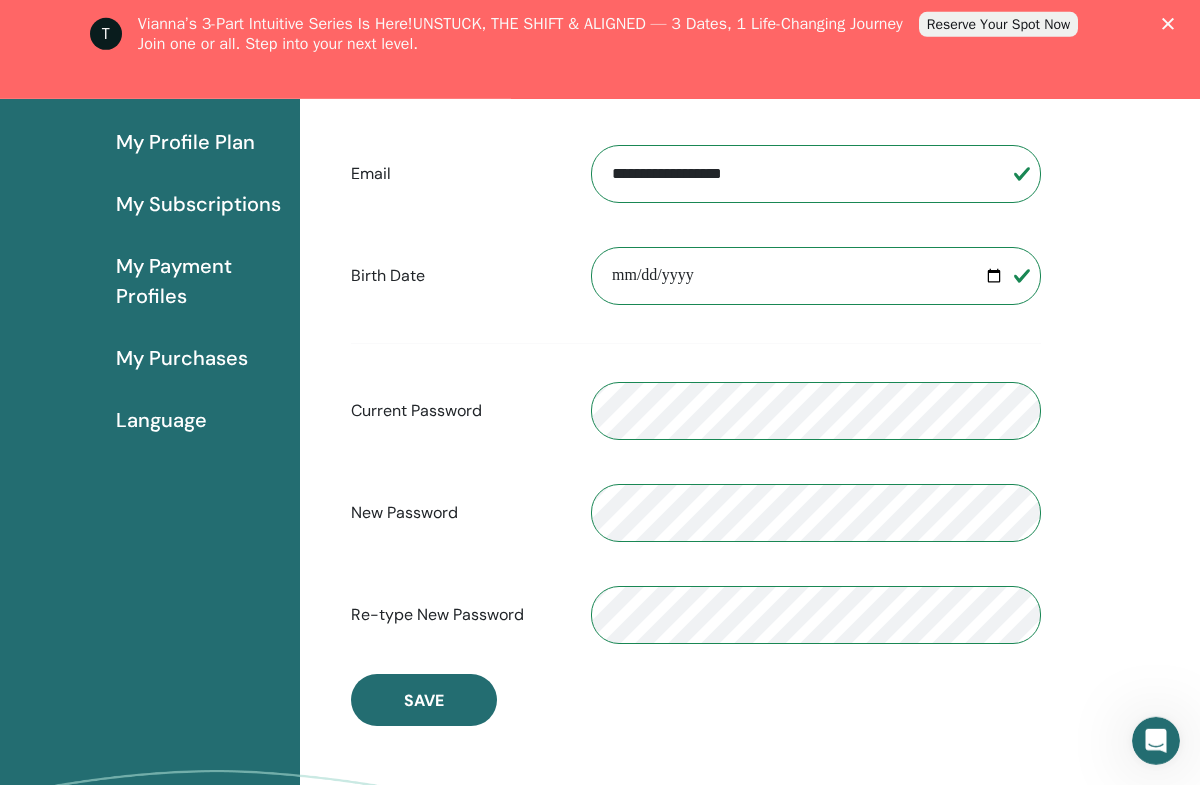 click on "Save" at bounding box center (424, 700) 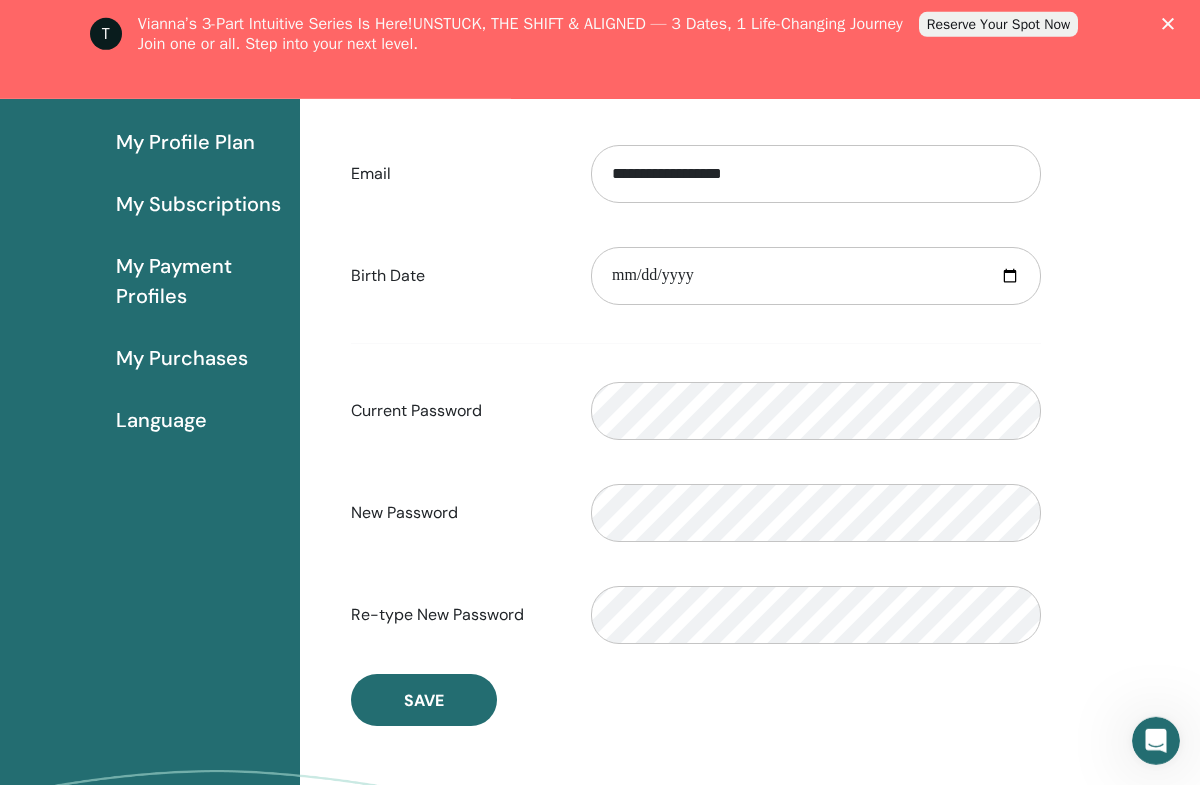 click on "Save" at bounding box center [424, 700] 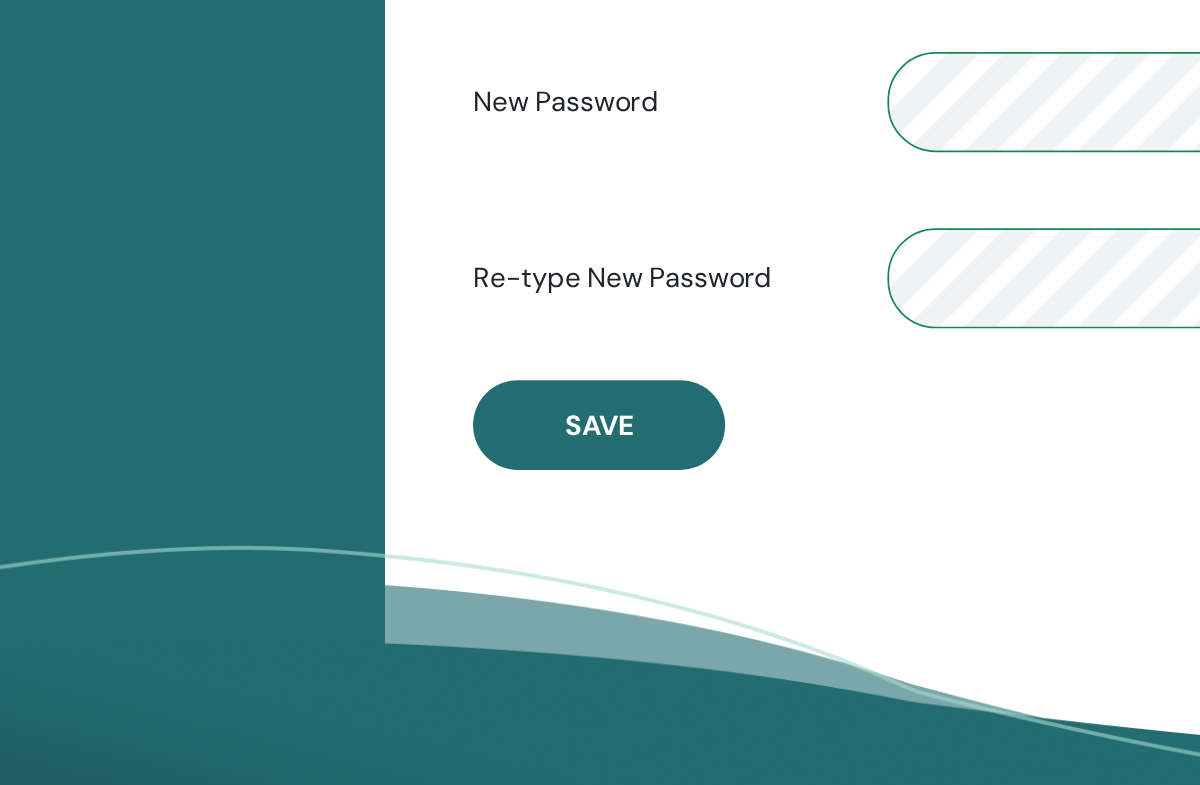 click on "Subscribe to Our Newsletter
Receive regular ThetaHealing updates!
Theta Healing
What is ThetaHealing" at bounding box center [600, 936] 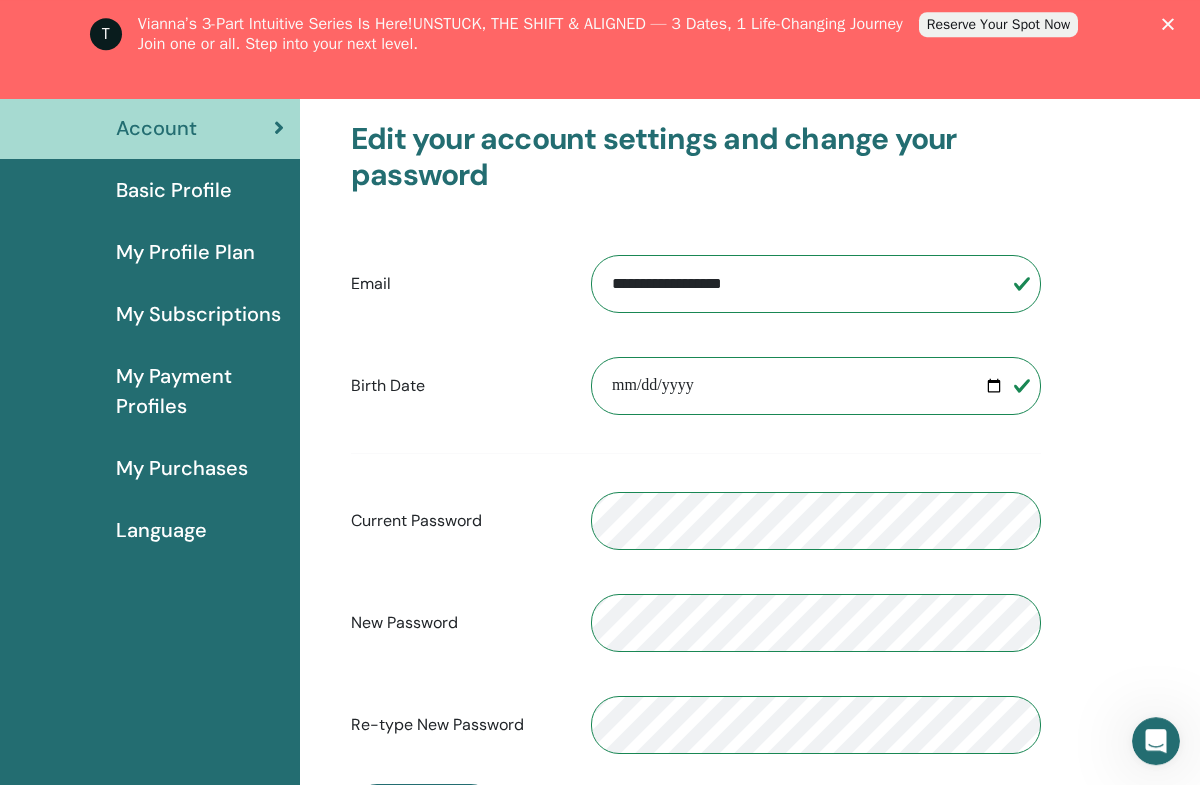 scroll, scrollTop: 181, scrollLeft: 0, axis: vertical 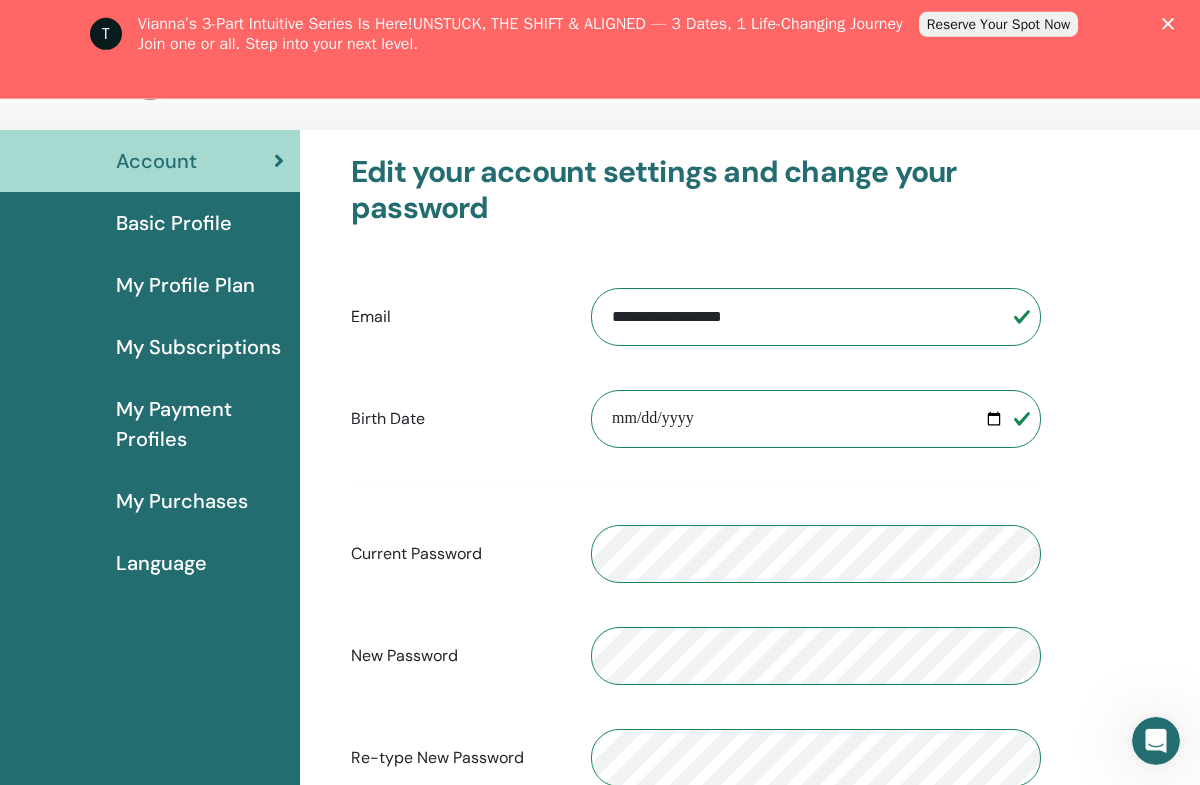 click on "Language" at bounding box center (161, 563) 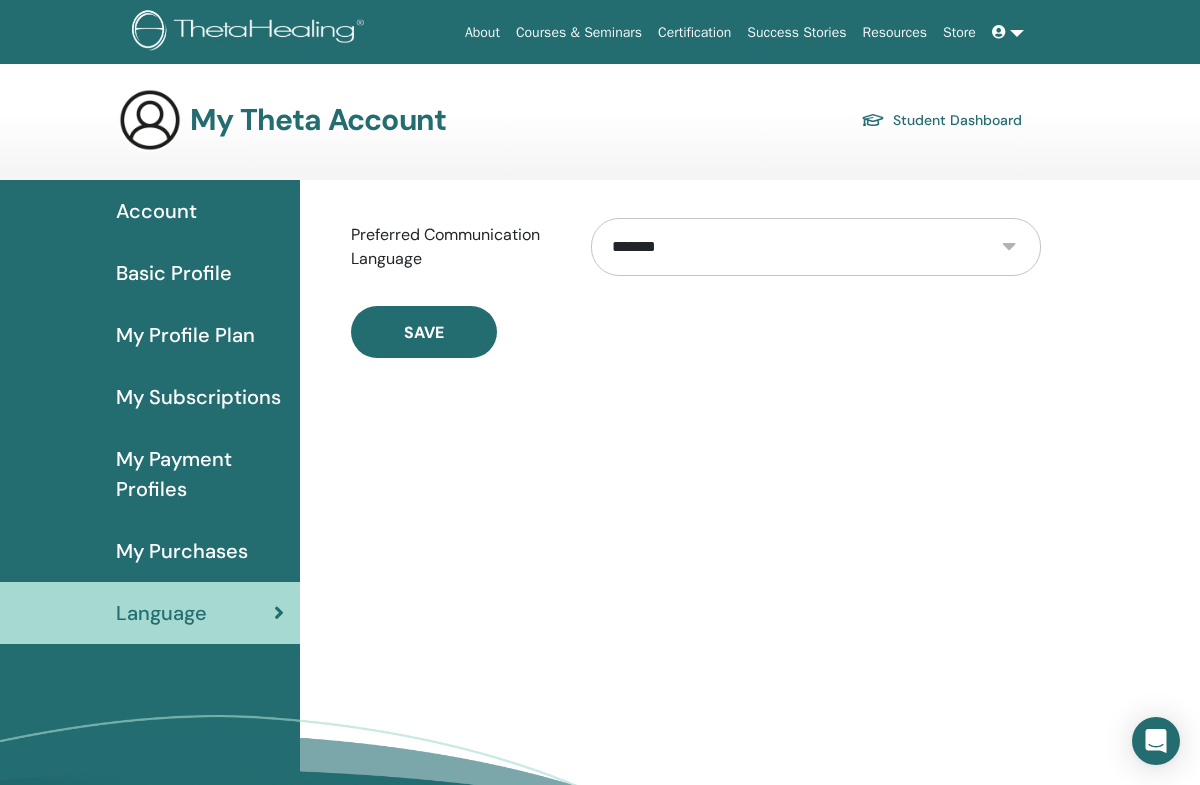 scroll, scrollTop: 9, scrollLeft: 0, axis: vertical 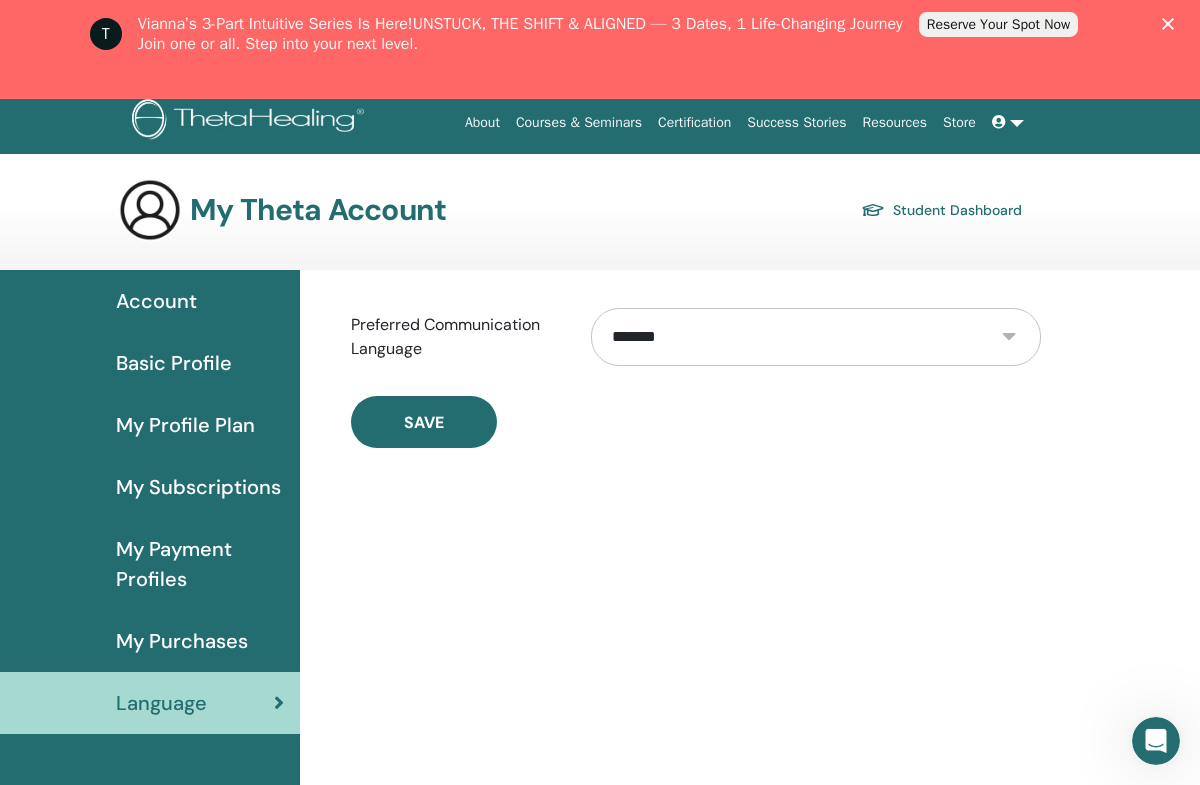 click on "My Theta Account
Student Dashboard" at bounding box center (570, 210) 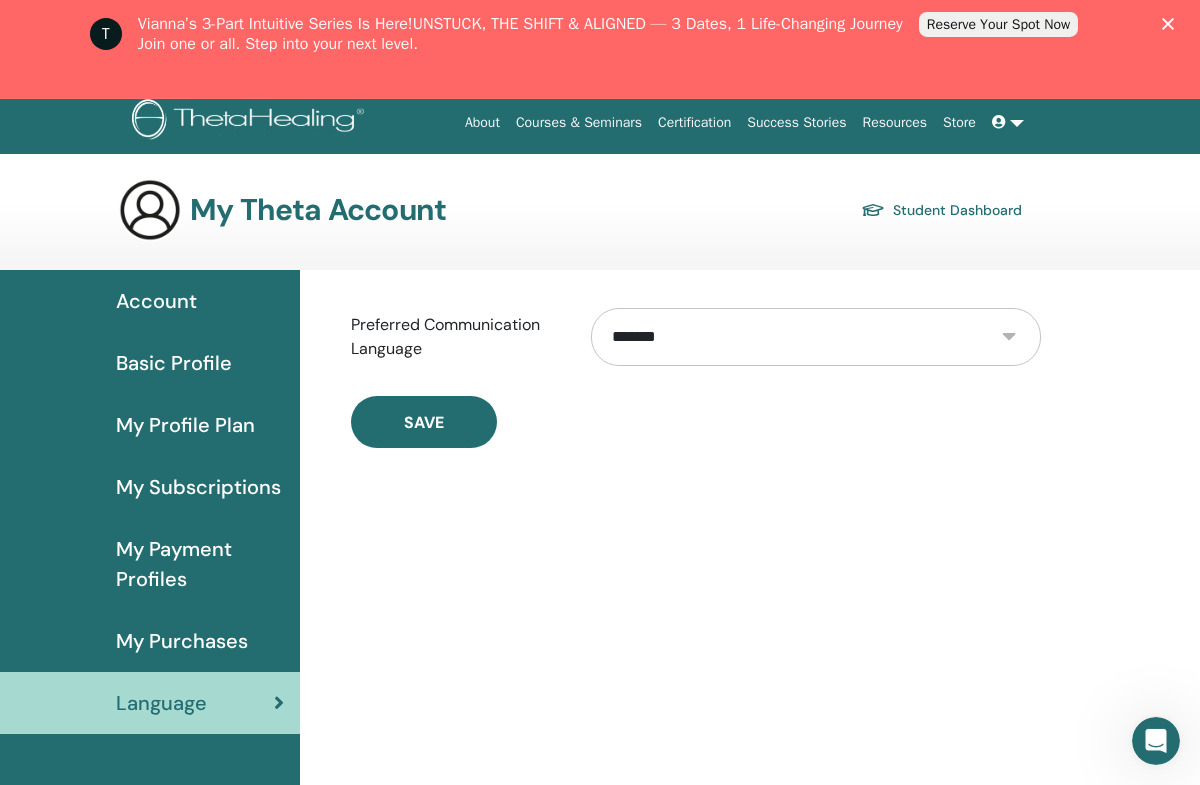 click on "**********" at bounding box center (816, 337) 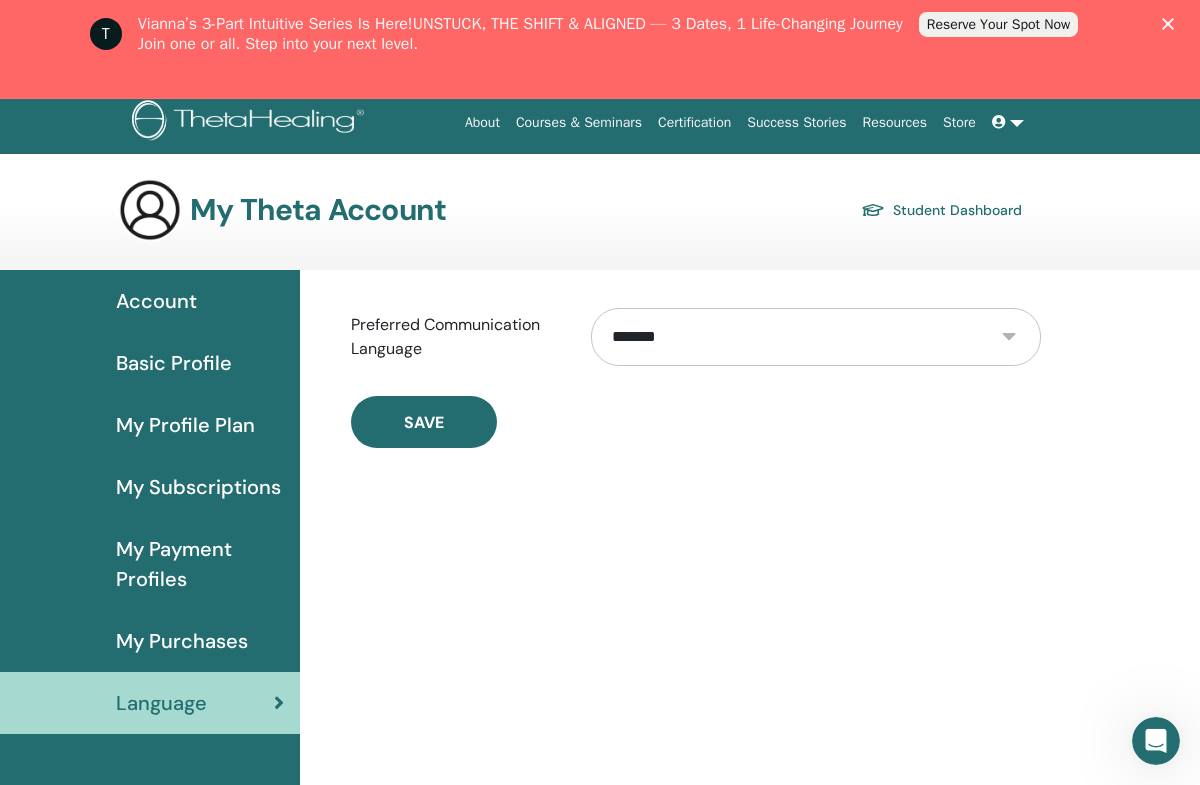 select on "***" 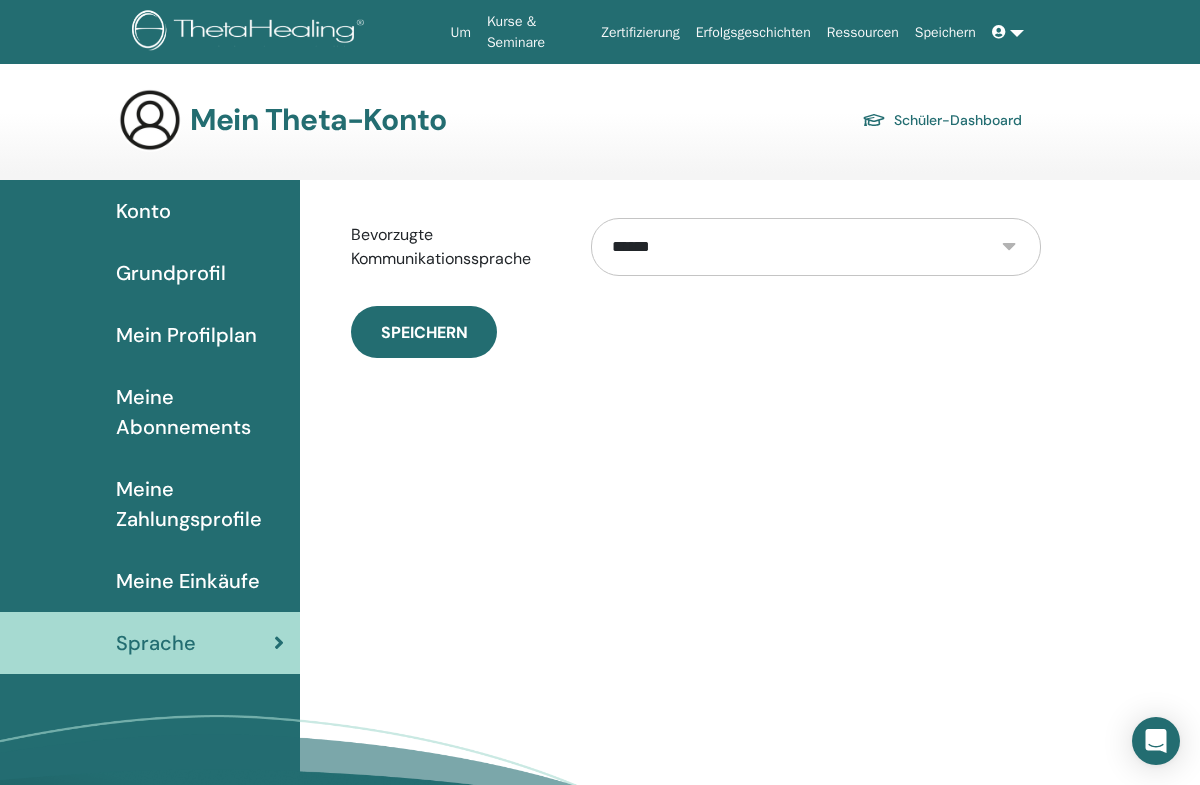 scroll, scrollTop: 9, scrollLeft: 0, axis: vertical 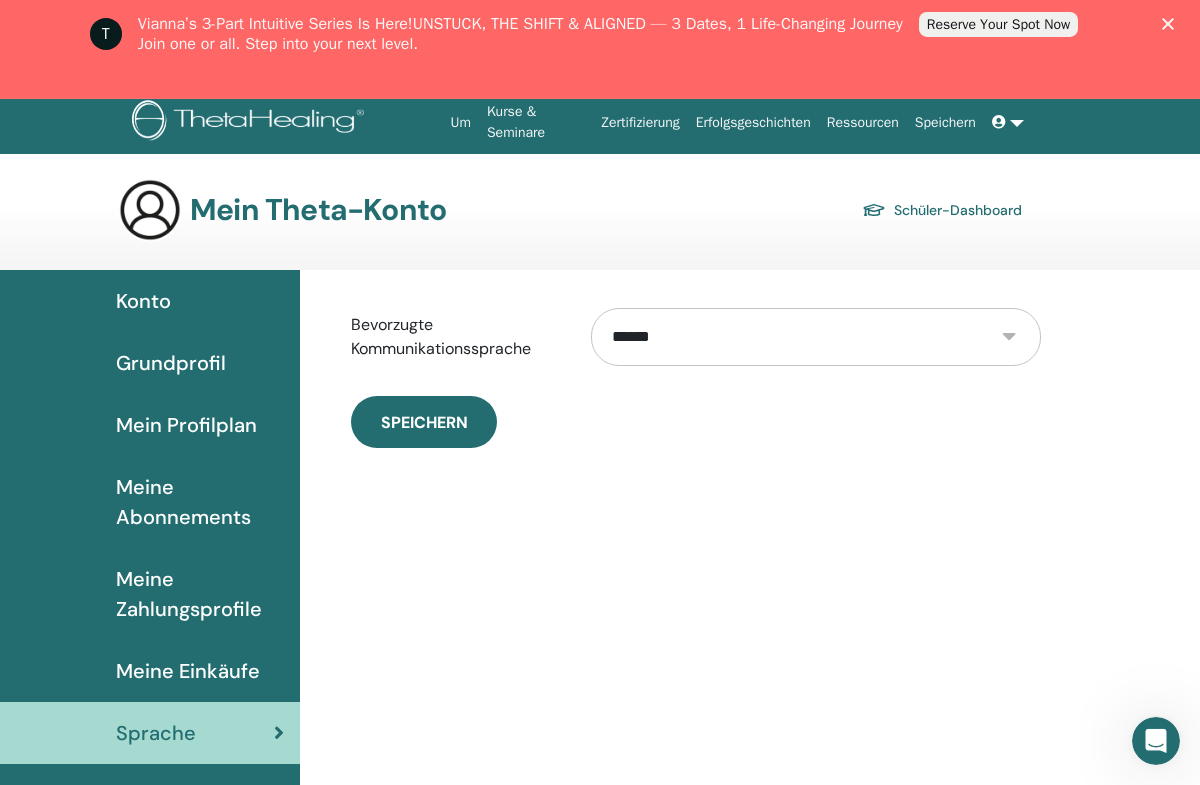 click on "Grundprofil" at bounding box center (171, 363) 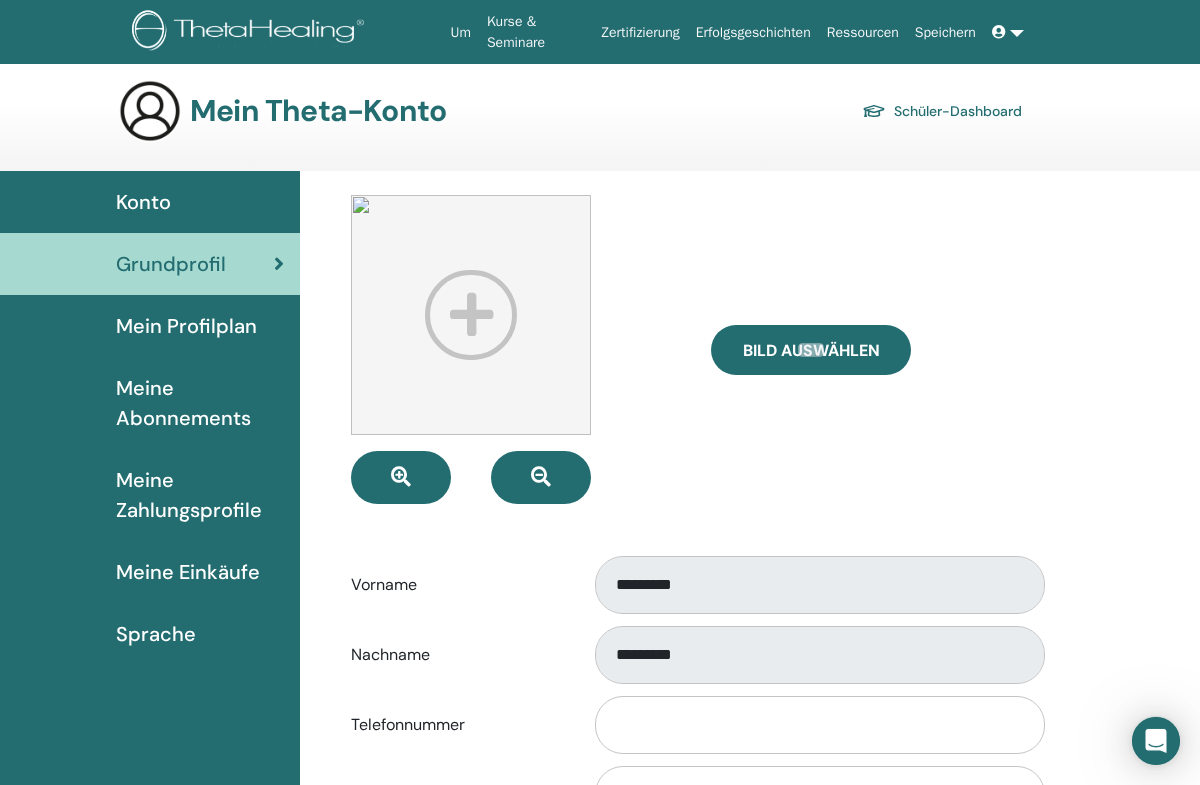 scroll, scrollTop: 0, scrollLeft: 0, axis: both 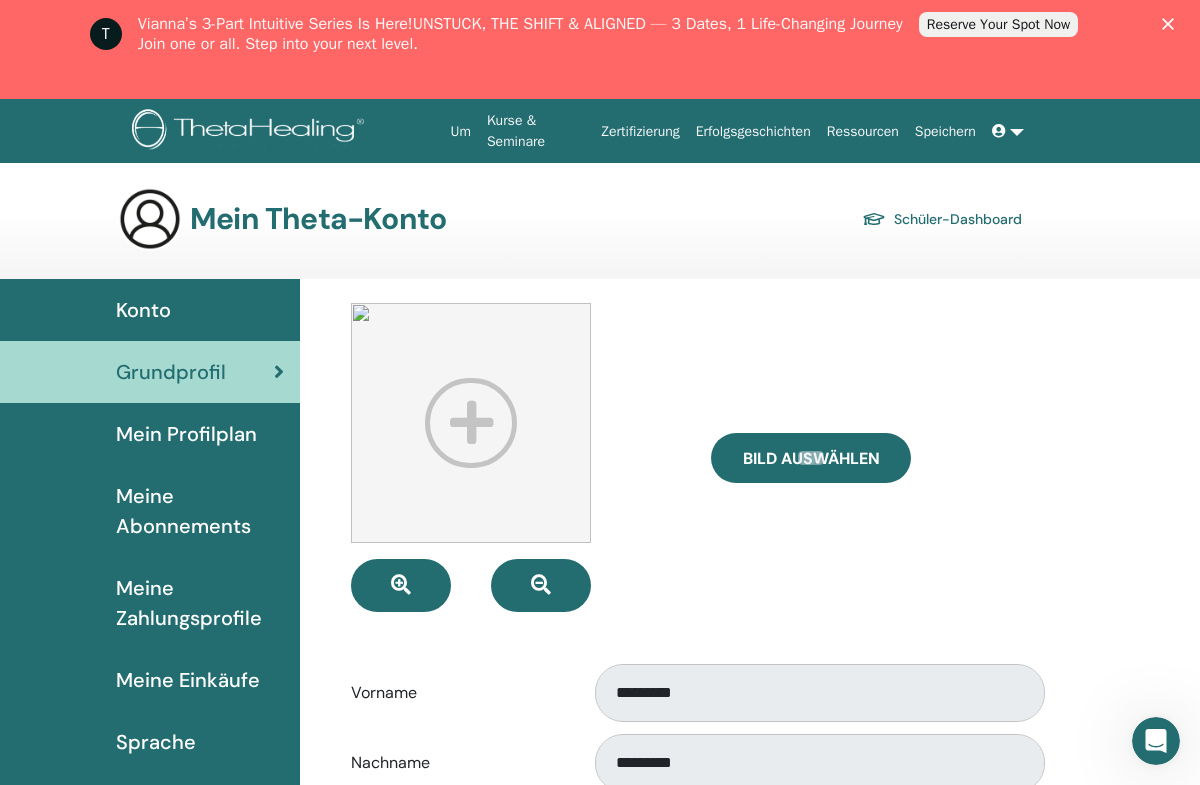 click on "Meine Abonnements" at bounding box center [200, 511] 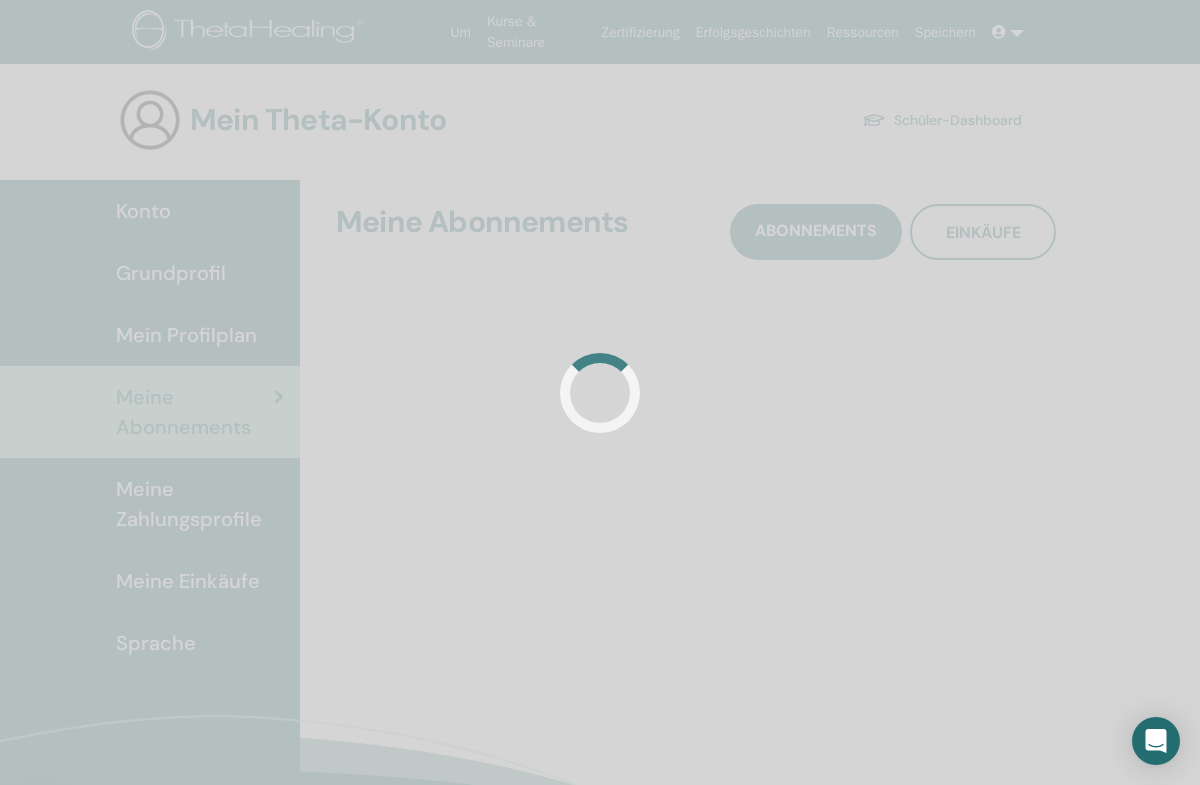 scroll, scrollTop: 9, scrollLeft: 0, axis: vertical 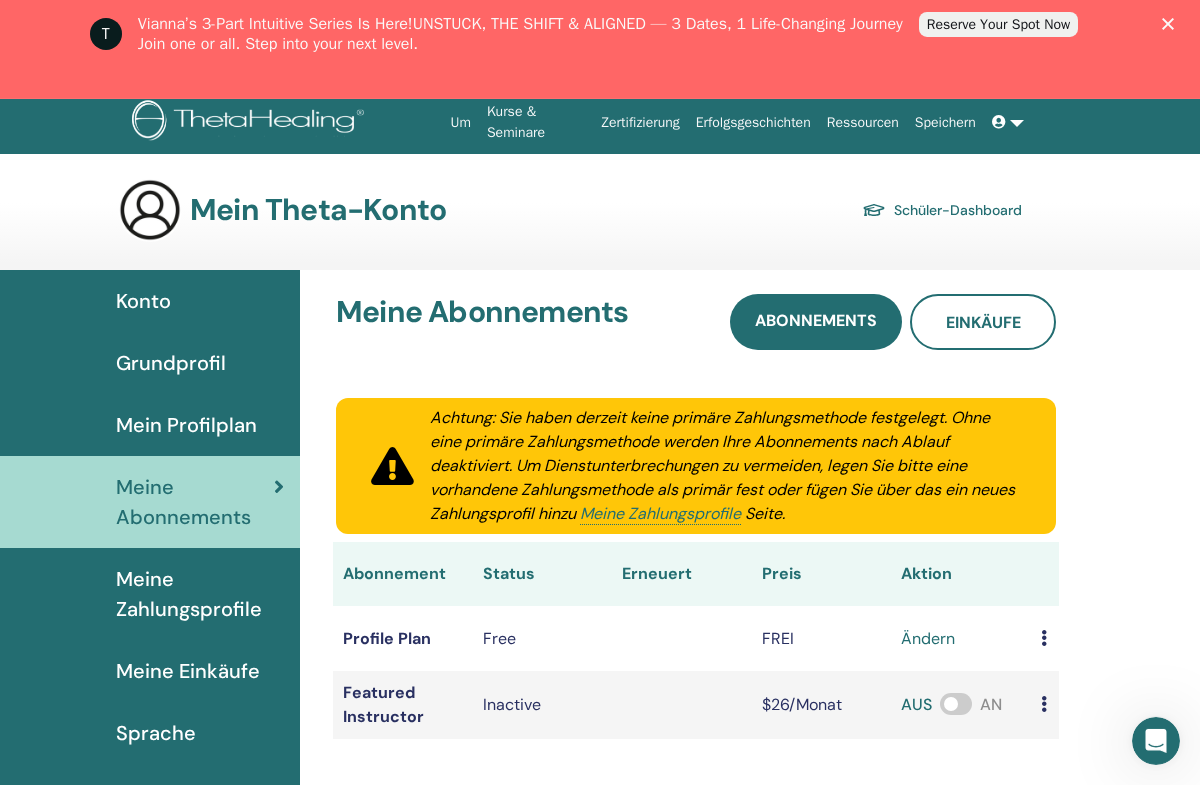 click on "Meine Zahlungsprofile" at bounding box center [200, 594] 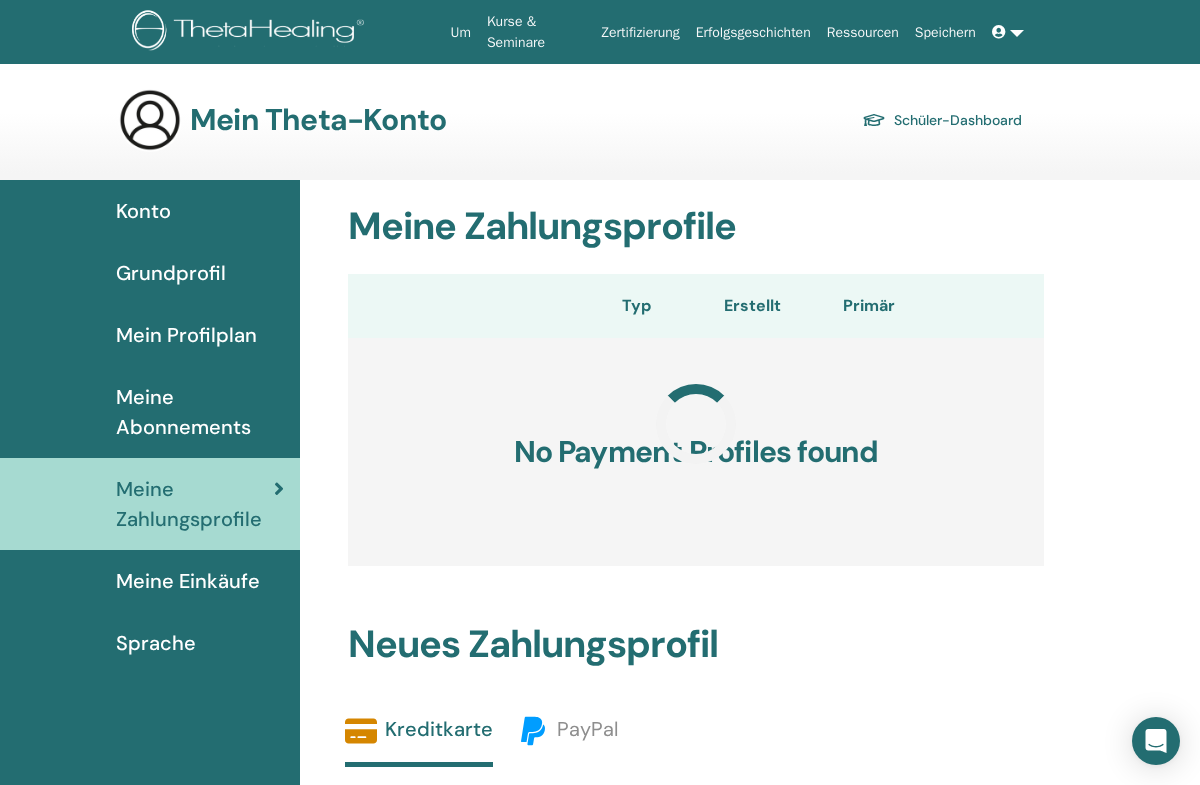 scroll, scrollTop: 0, scrollLeft: 0, axis: both 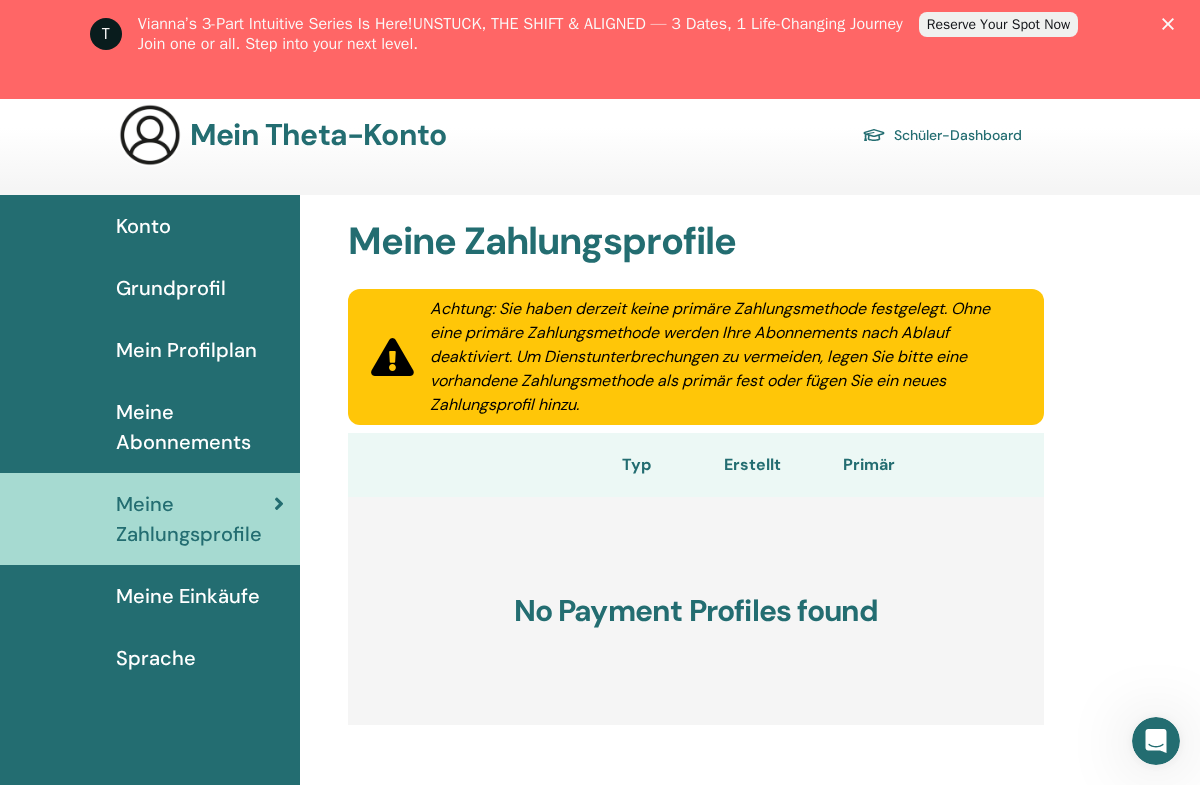 click on "Meine Einkäufe" at bounding box center (188, 596) 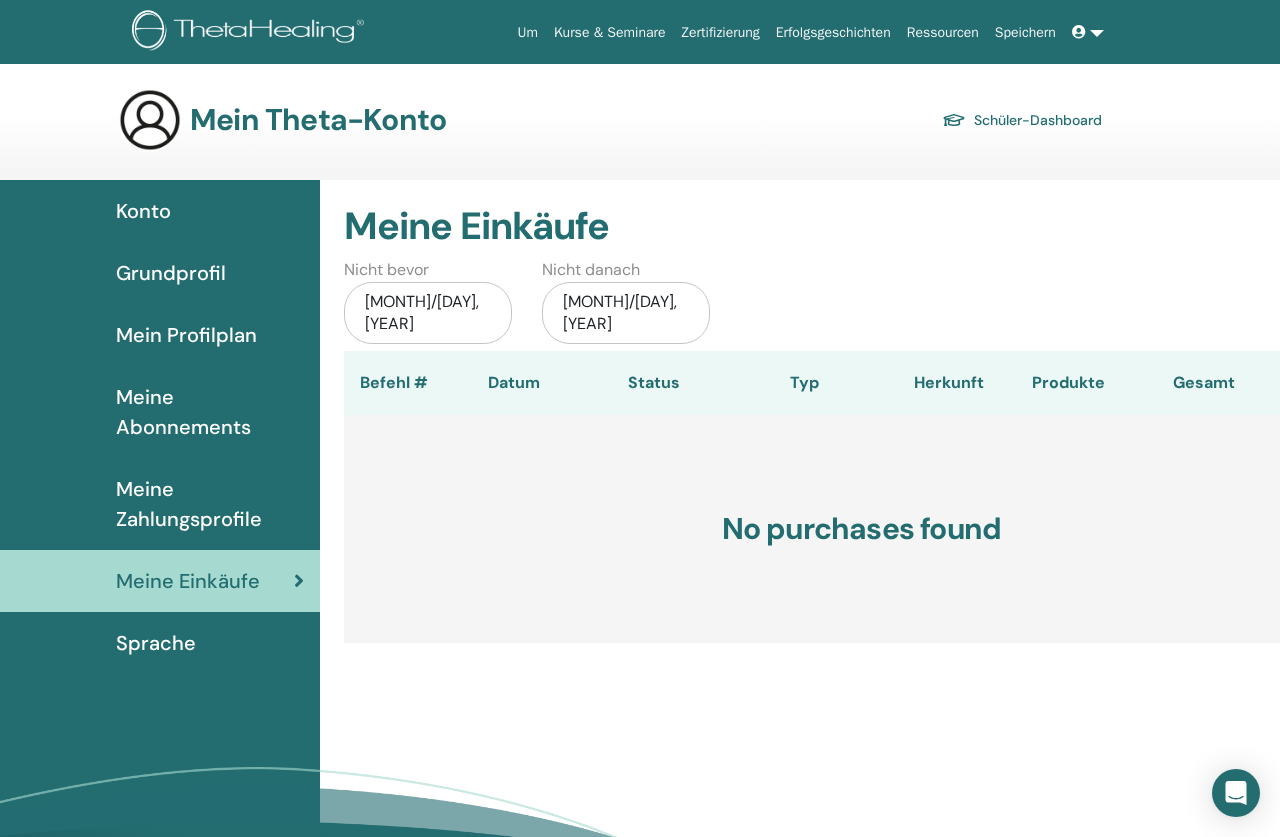 scroll, scrollTop: 7, scrollLeft: 0, axis: vertical 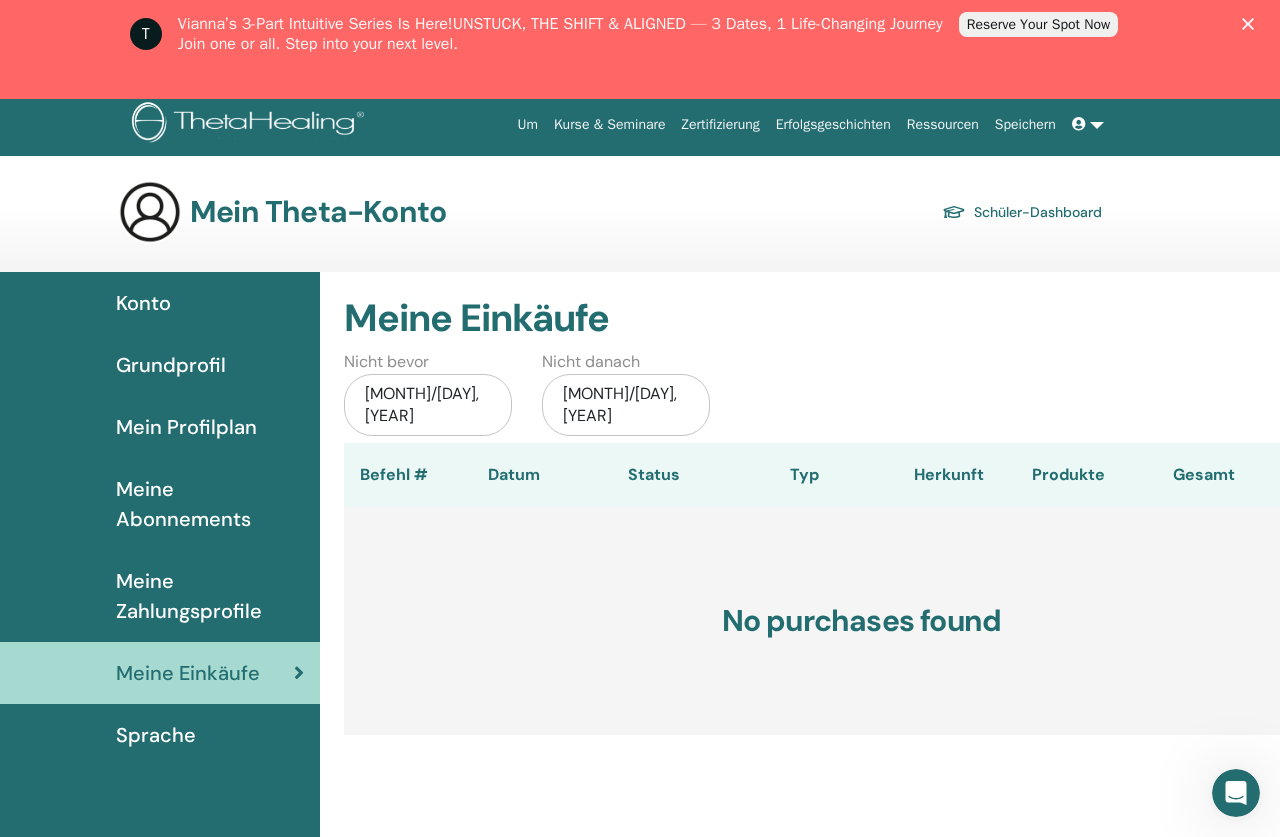 click on "Sprache" at bounding box center [156, 735] 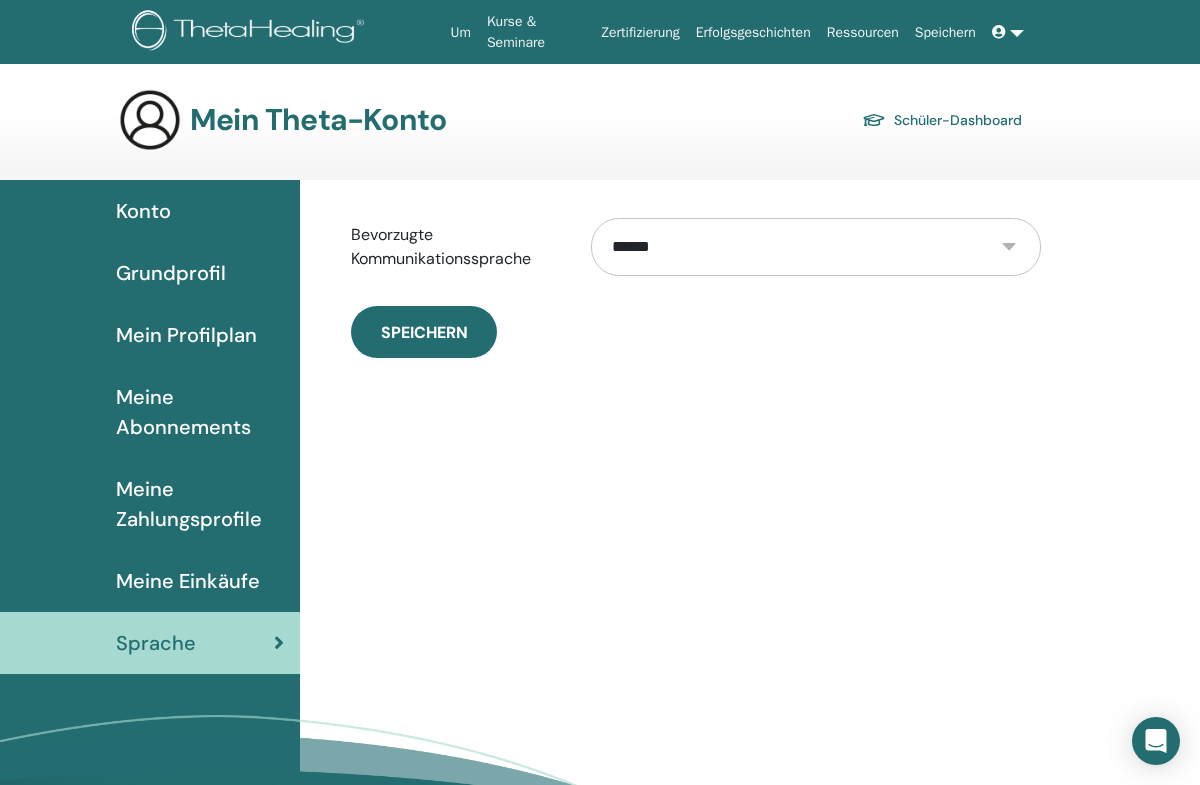 scroll, scrollTop: 0, scrollLeft: 0, axis: both 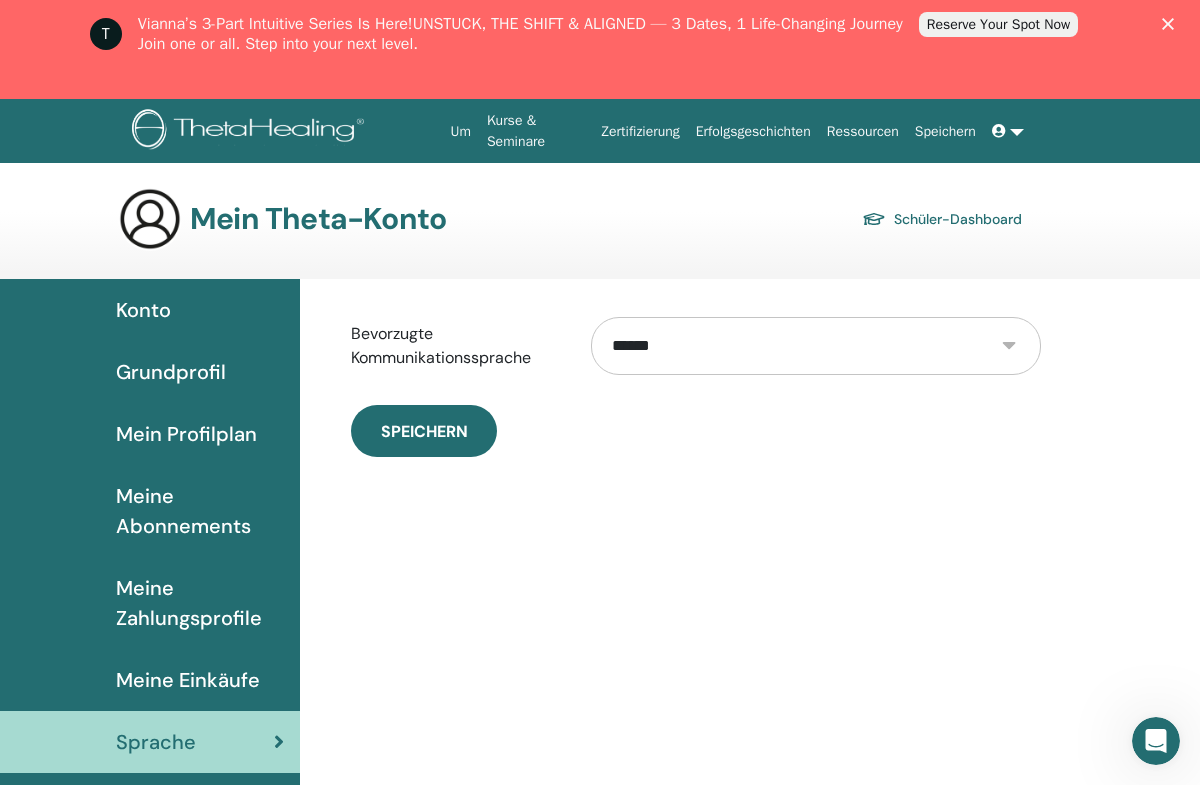click on "Speichern" at bounding box center (424, 431) 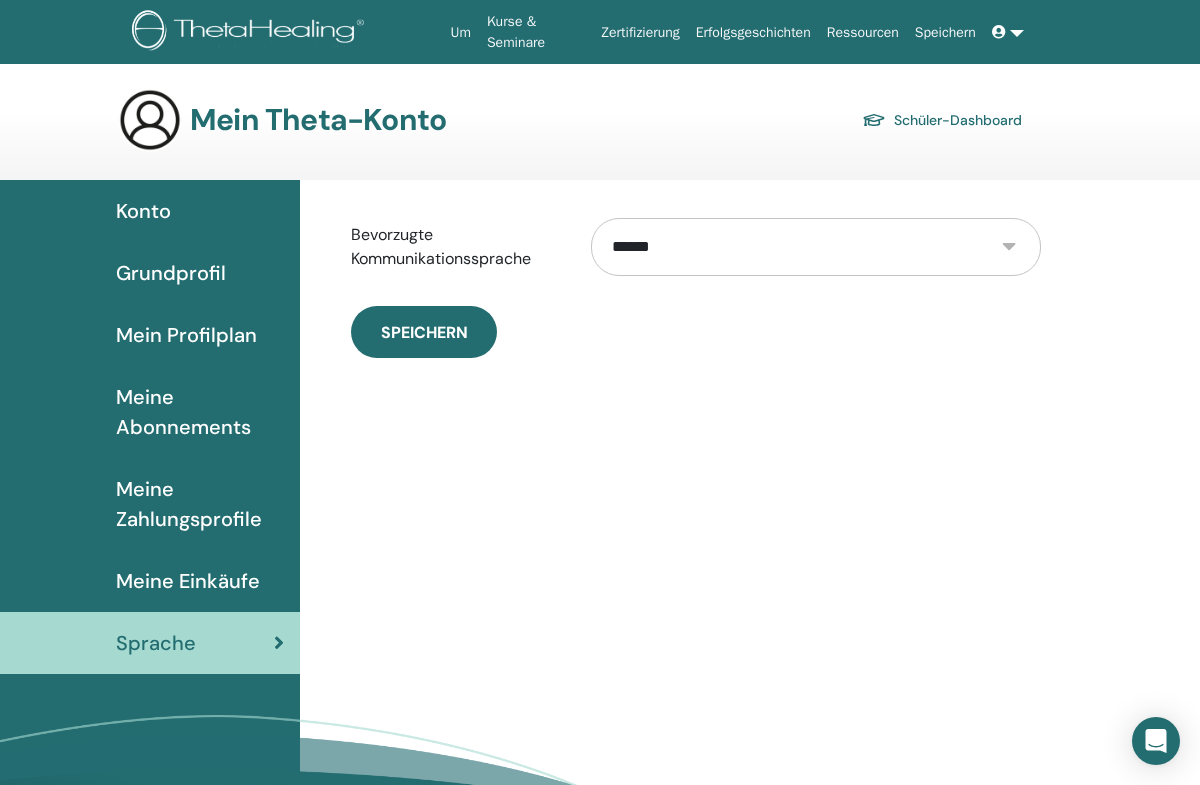 scroll, scrollTop: 0, scrollLeft: 0, axis: both 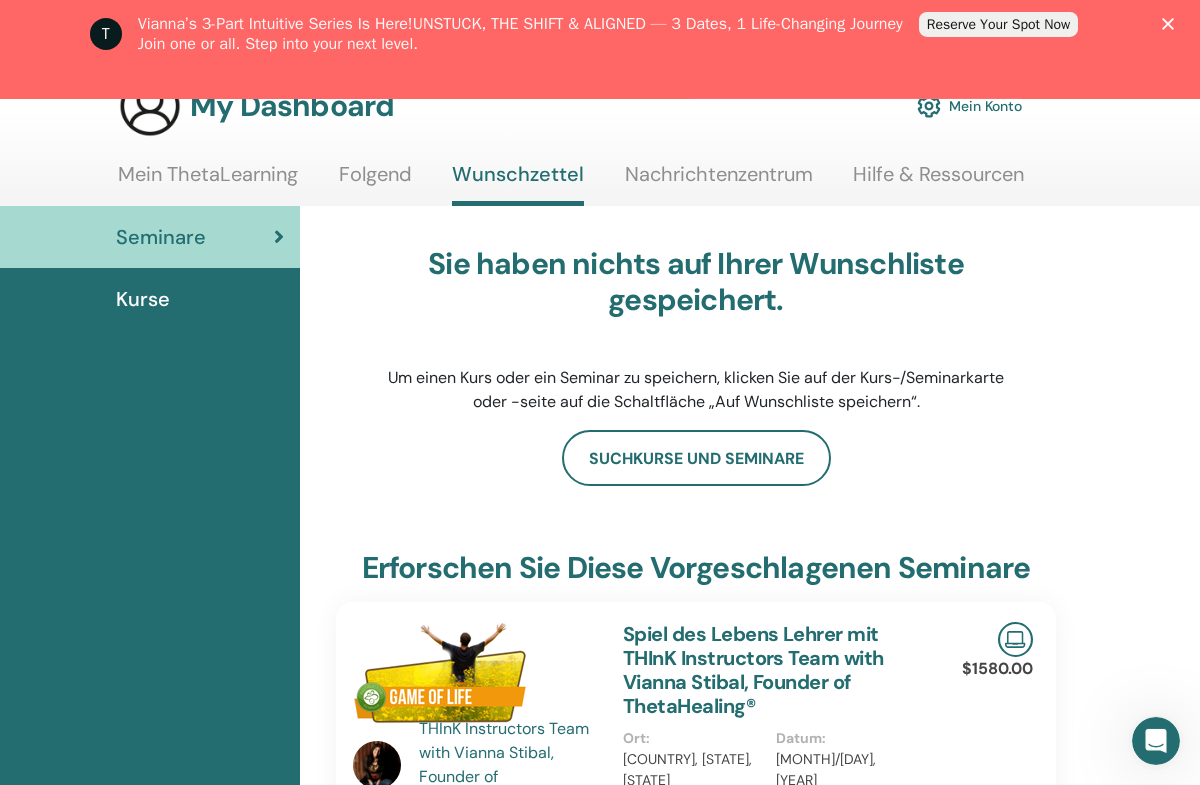 click on "Mein ThetaLearning" at bounding box center [208, 181] 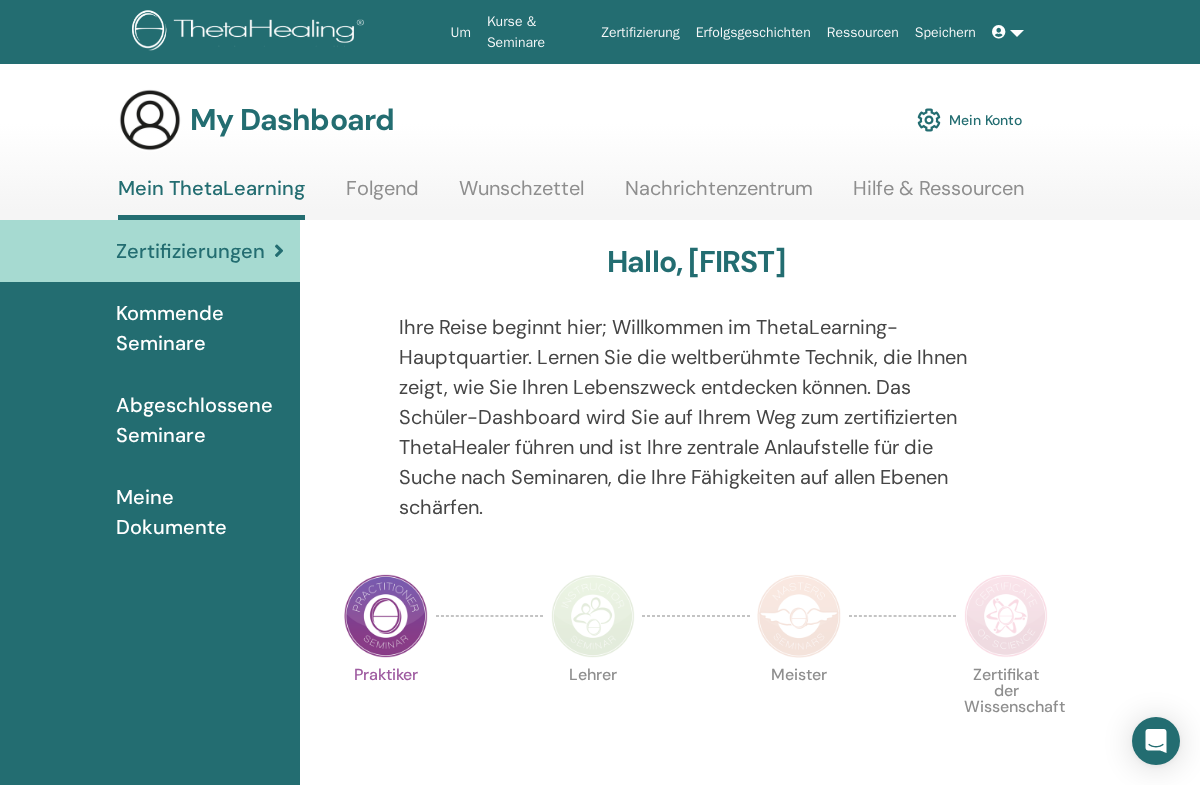 scroll, scrollTop: 9, scrollLeft: 0, axis: vertical 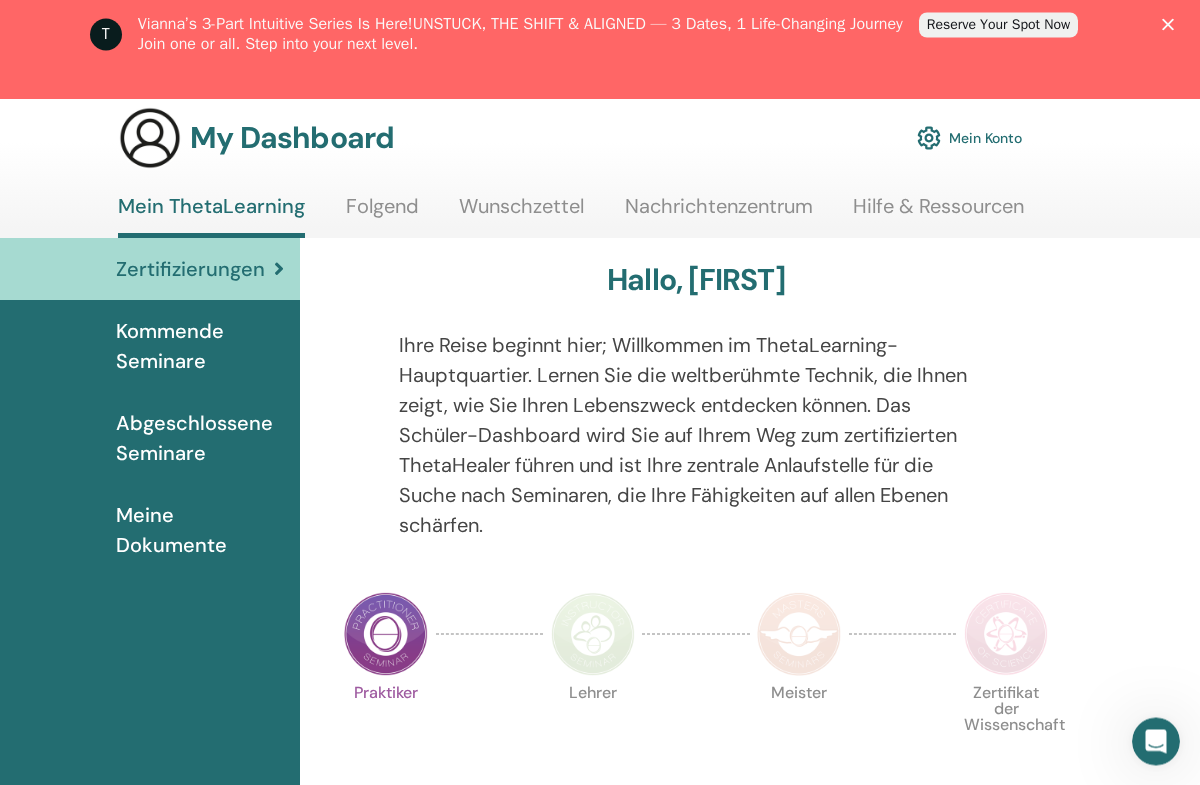 click on "Kommende Seminare" at bounding box center [200, 346] 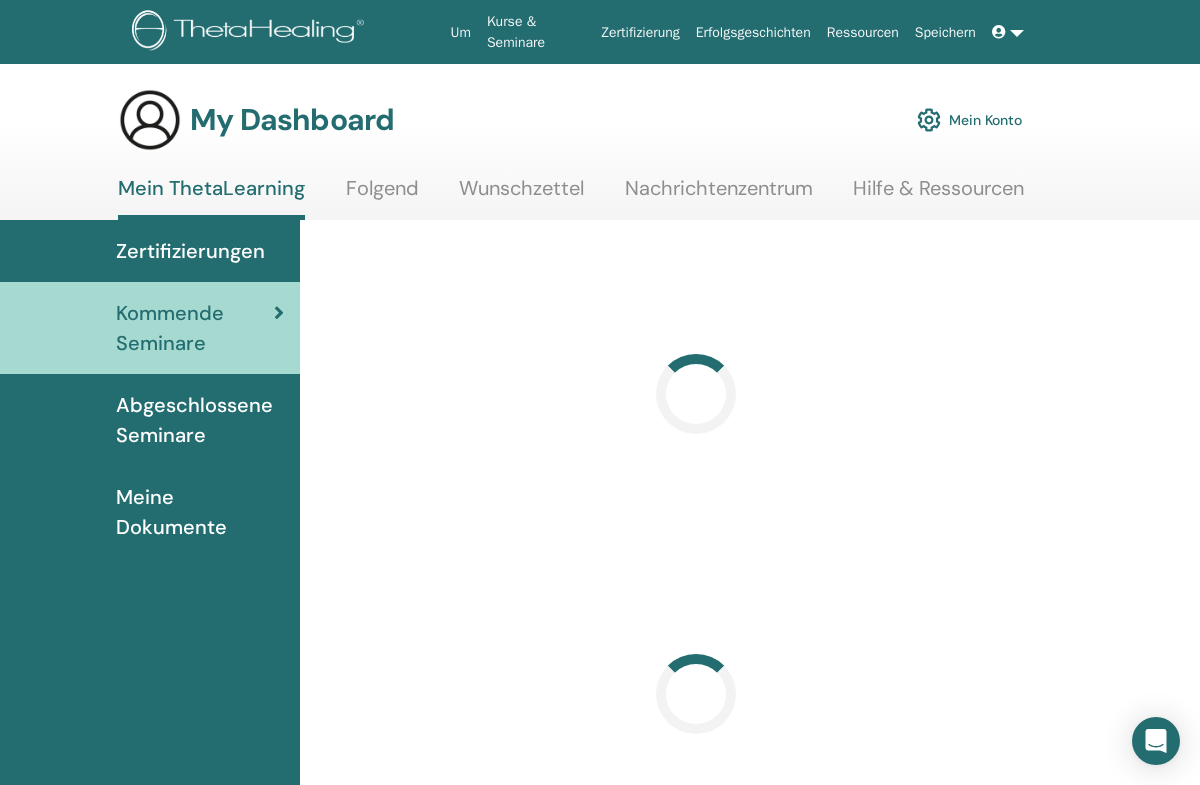 scroll, scrollTop: 0, scrollLeft: 0, axis: both 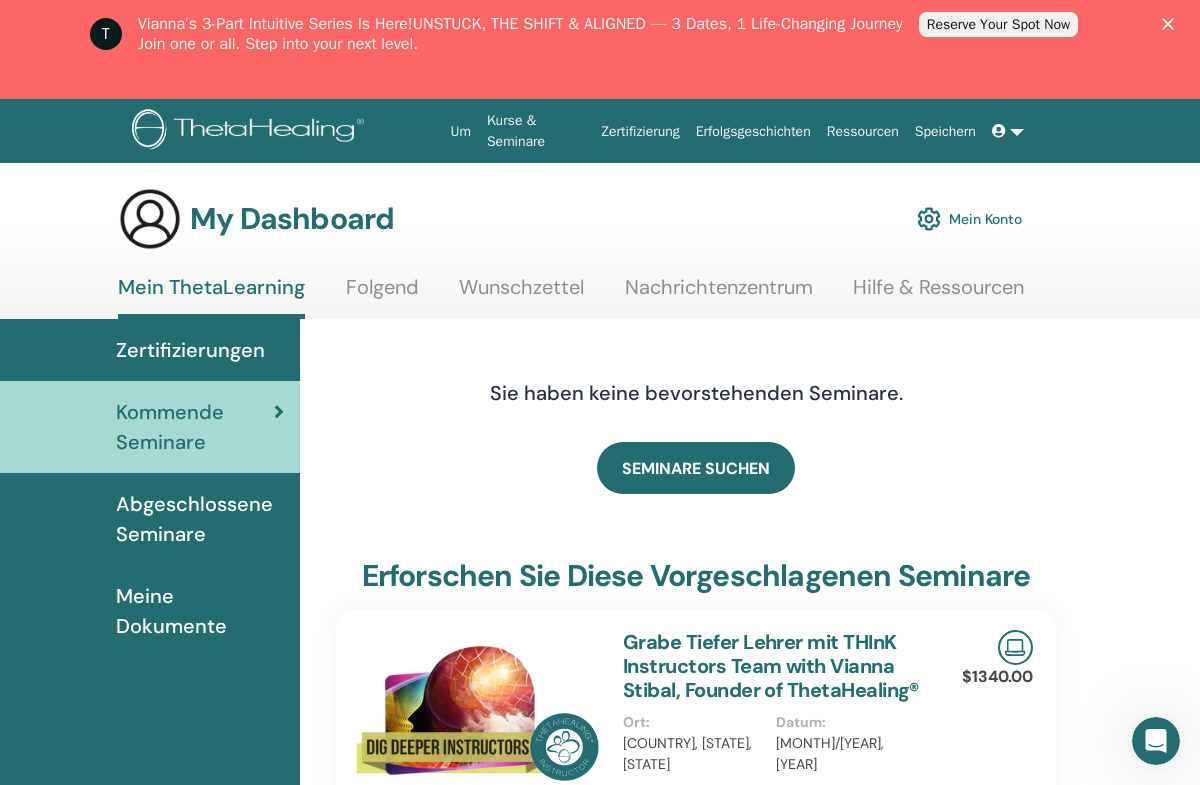 click on "Meine Dokumente" at bounding box center [200, 611] 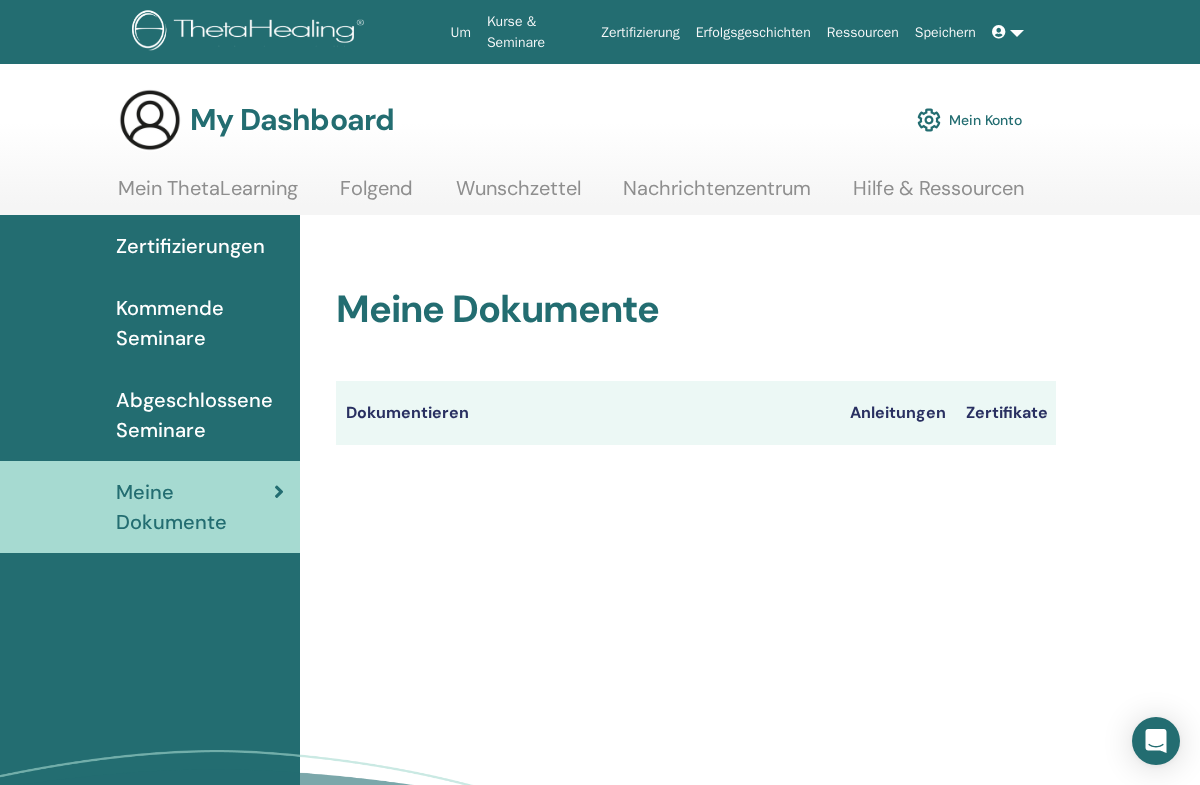 scroll, scrollTop: 0, scrollLeft: 0, axis: both 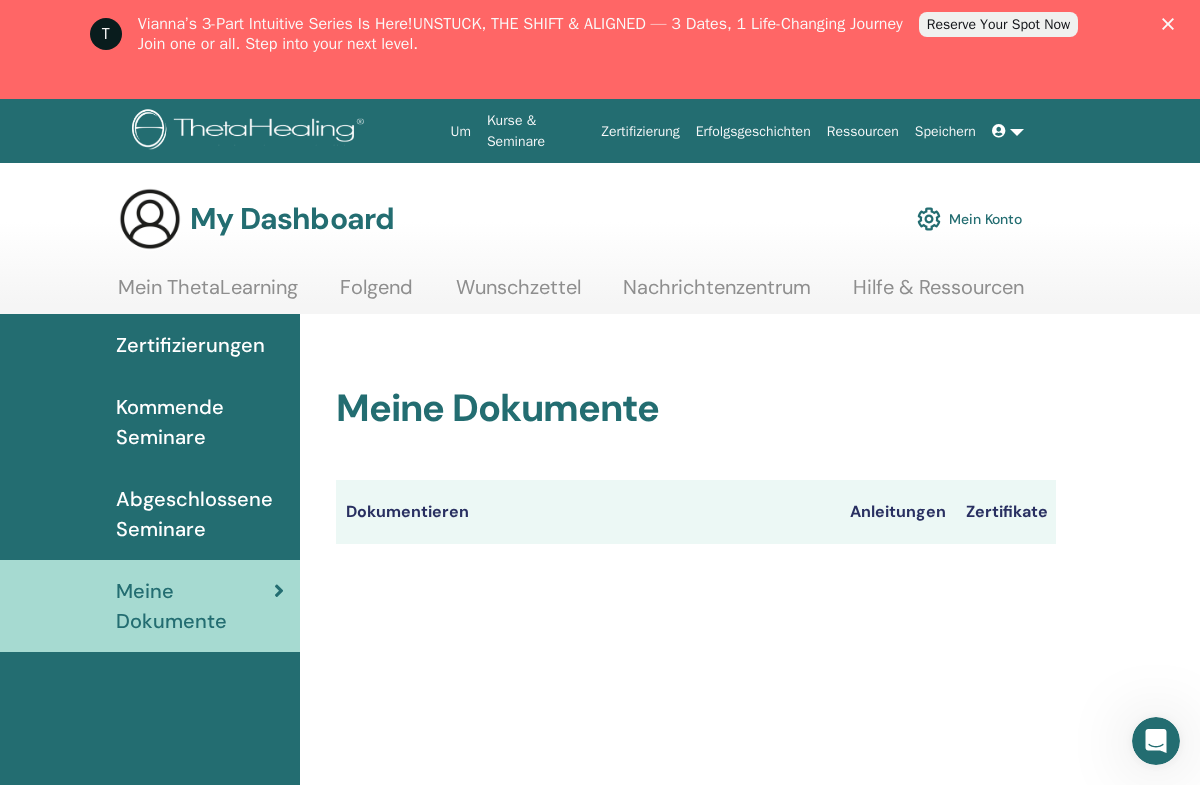 click on "Zertifikate" at bounding box center (1006, 512) 